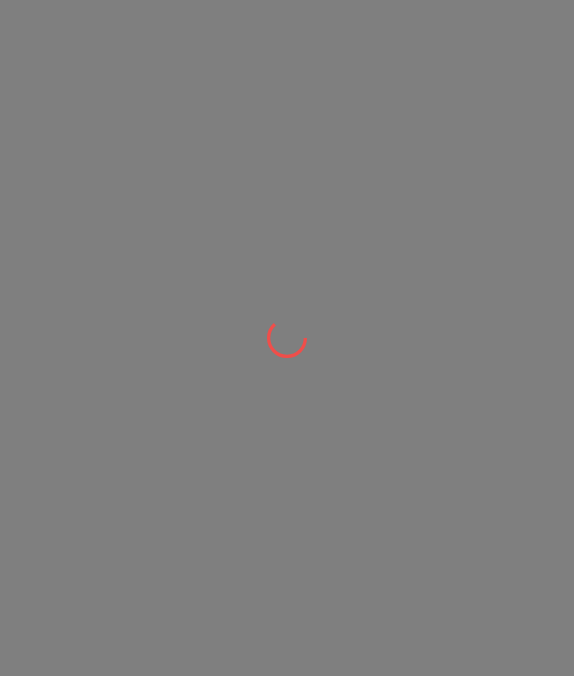 scroll, scrollTop: 0, scrollLeft: 0, axis: both 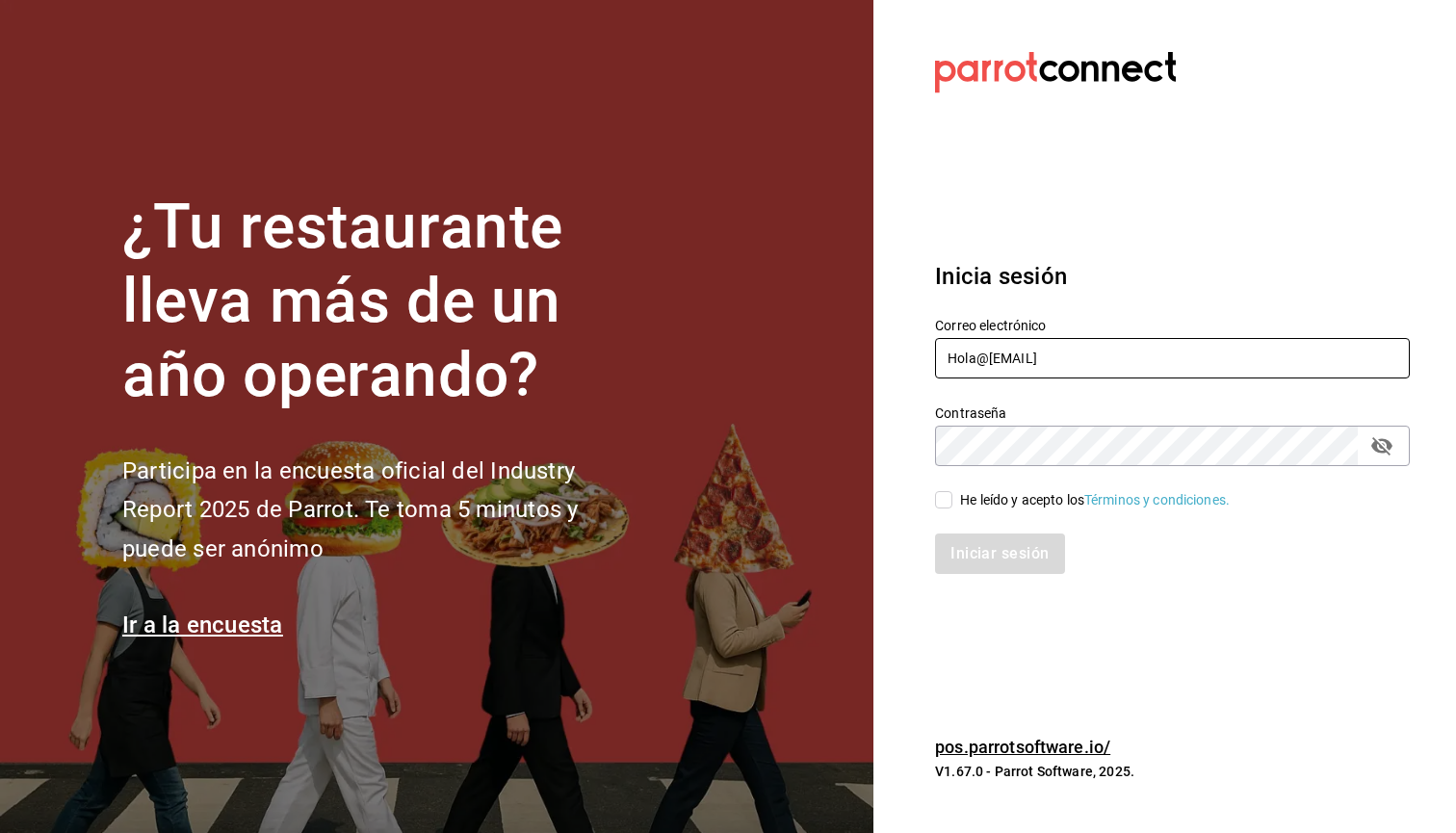 type on "Hola@apapachohostel.com" 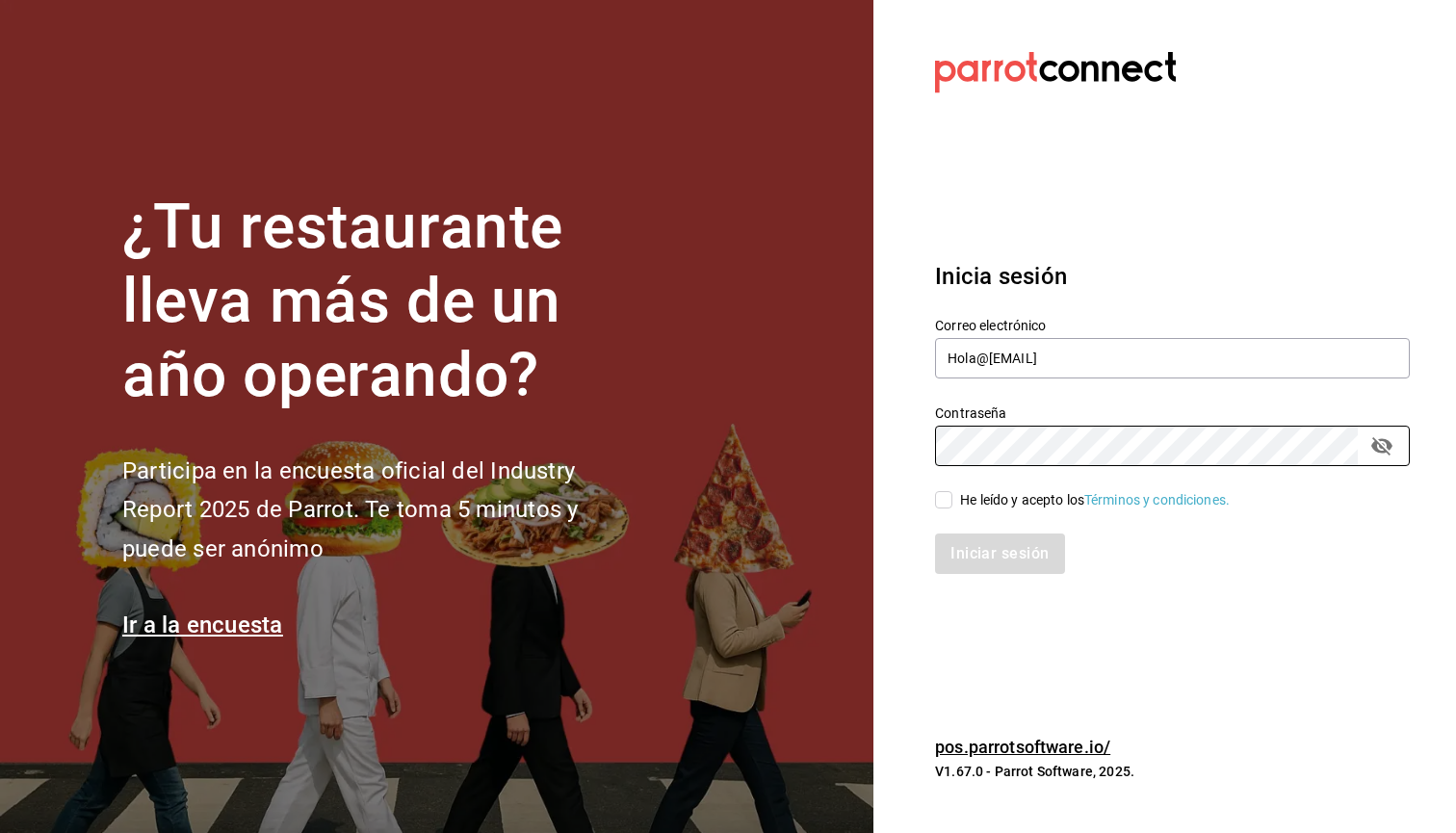 click on "He leído y acepto los  Términos y condiciones." at bounding box center (944, 500) 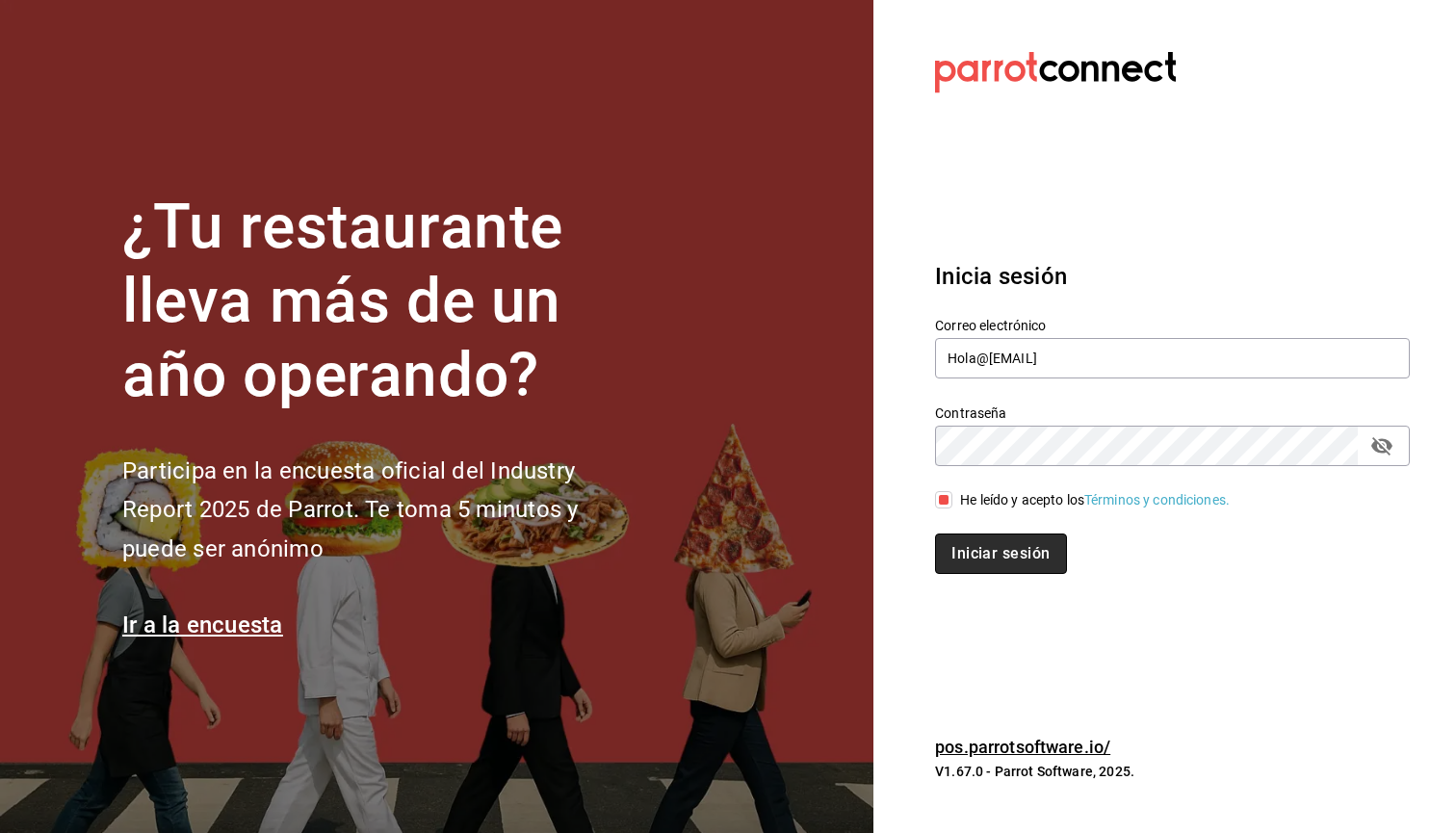 click on "Iniciar sesión" at bounding box center [1001, 554] 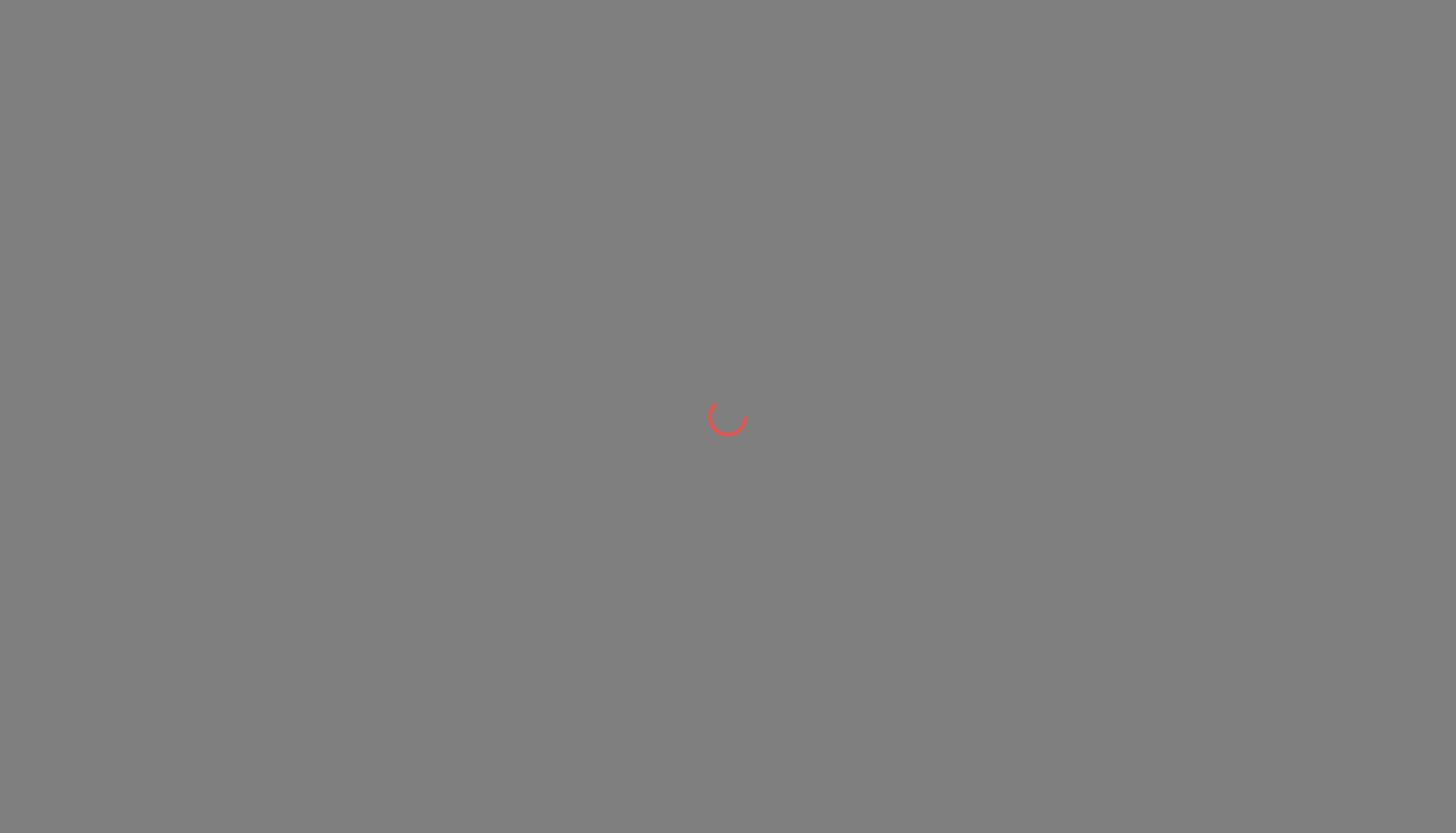 scroll, scrollTop: 0, scrollLeft: 0, axis: both 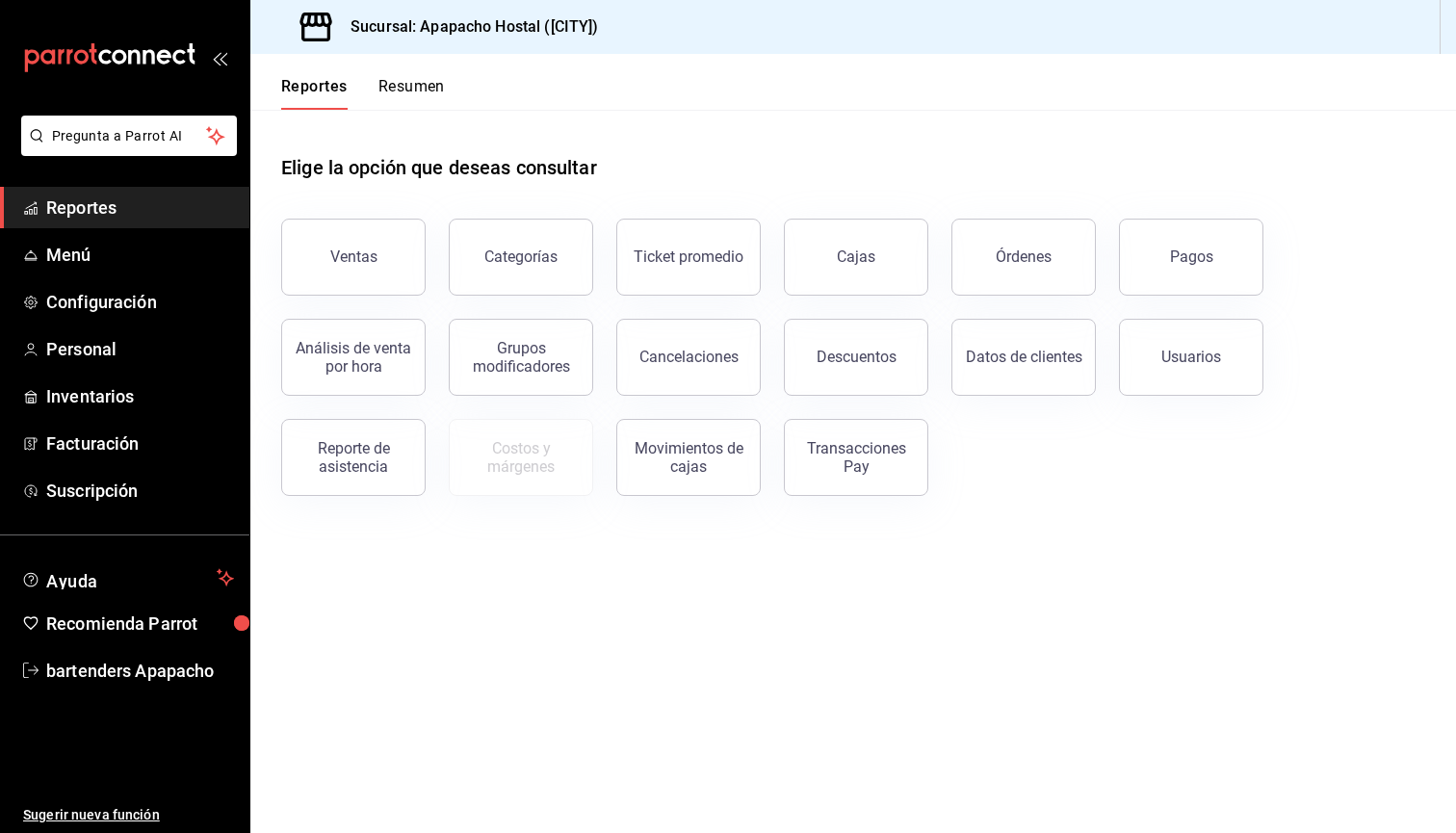 click on "Elige la opción que deseas consultar Ventas Categorías Ticket promedio Cajas Órdenes Pagos Análisis de venta por hora Grupos modificadores Cancelaciones Descuentos Datos de clientes Usuarios Reporte de asistencia Costos y márgenes Movimientos de cajas Transacciones Pay" at bounding box center [853, 318] 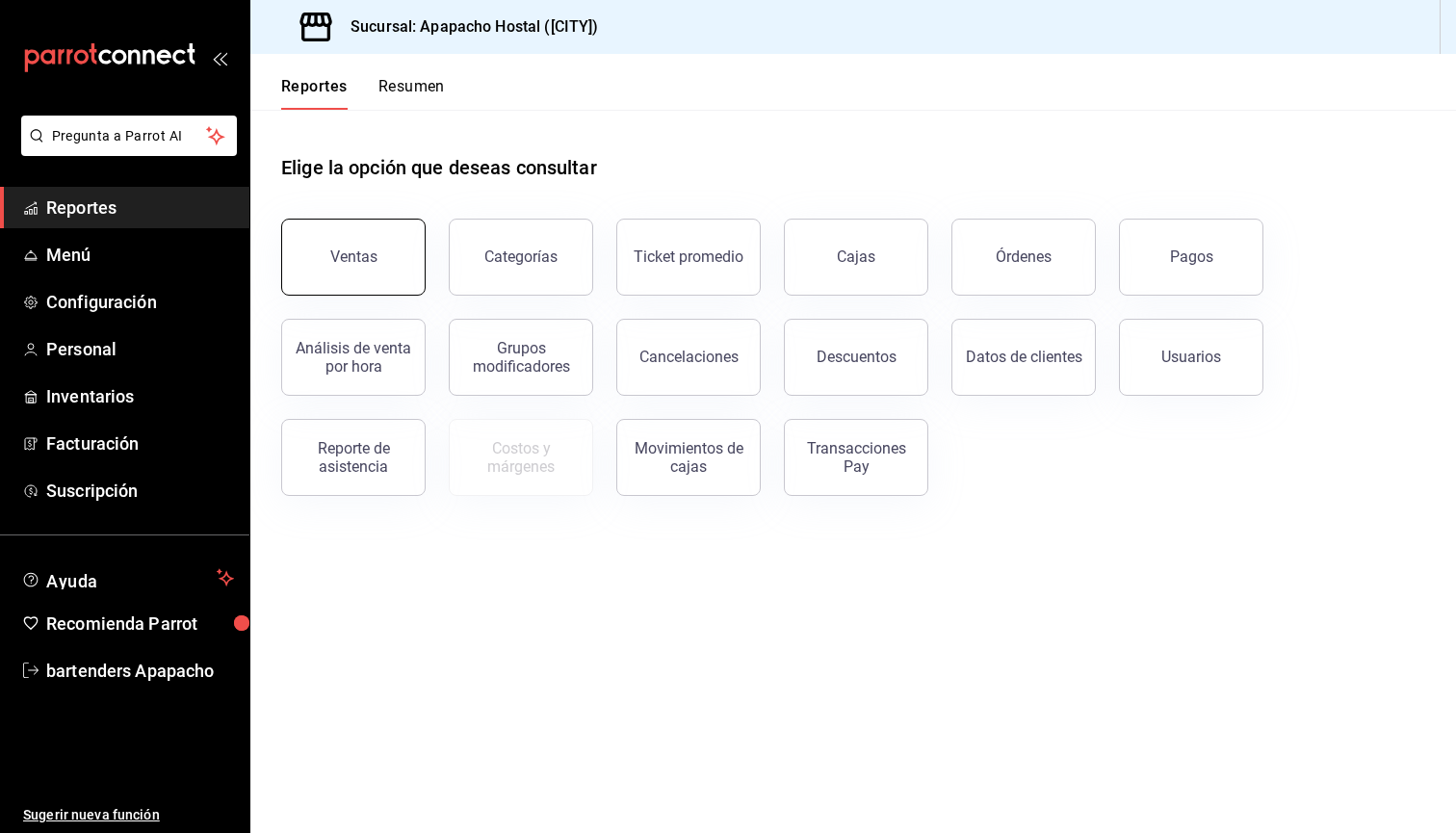click on "Ventas" at bounding box center (353, 257) 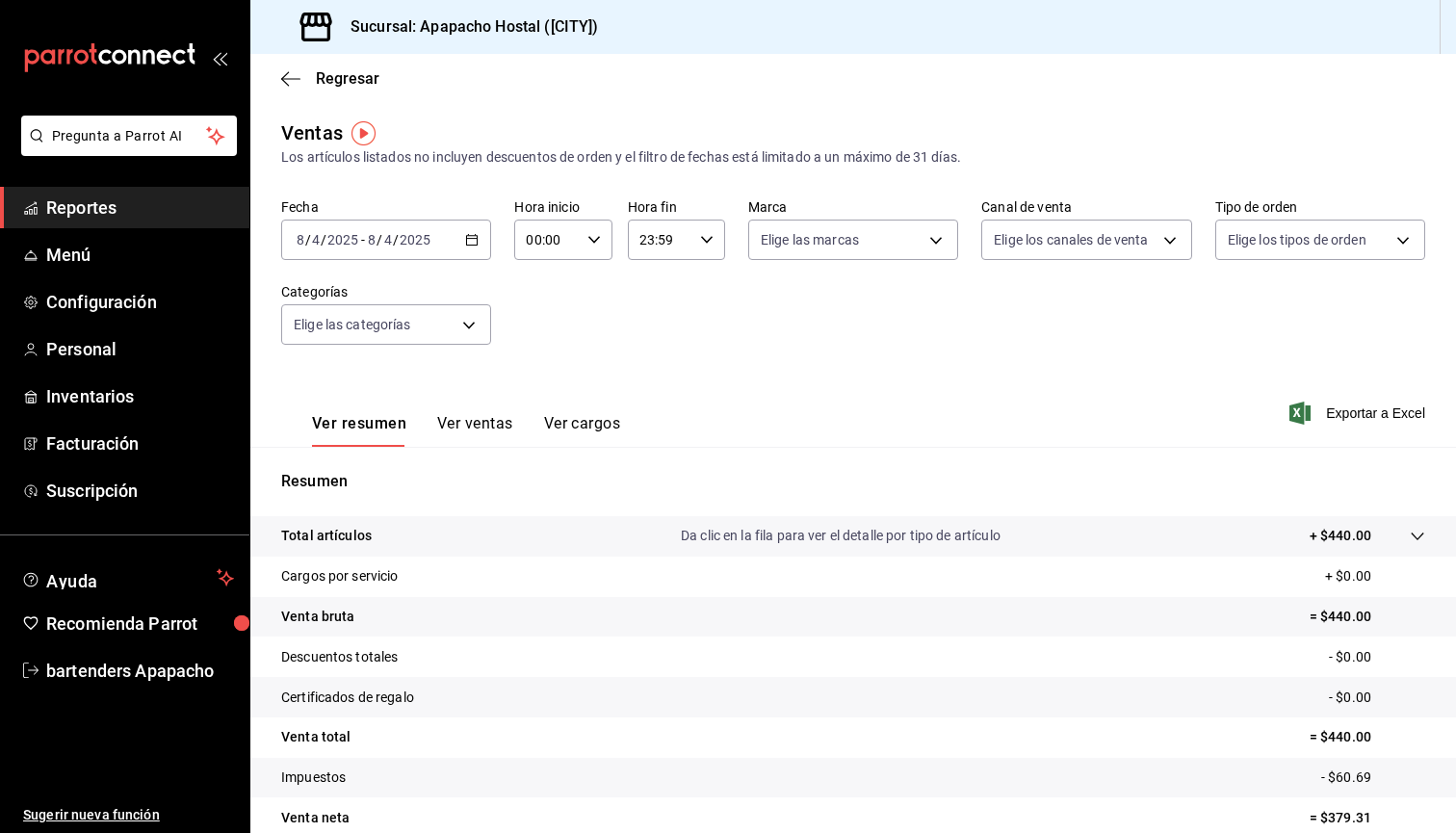 click on "2025-08-04 8 / 4 / 2025 - 2025-08-04 8 / 4 / 2025" at bounding box center [386, 240] 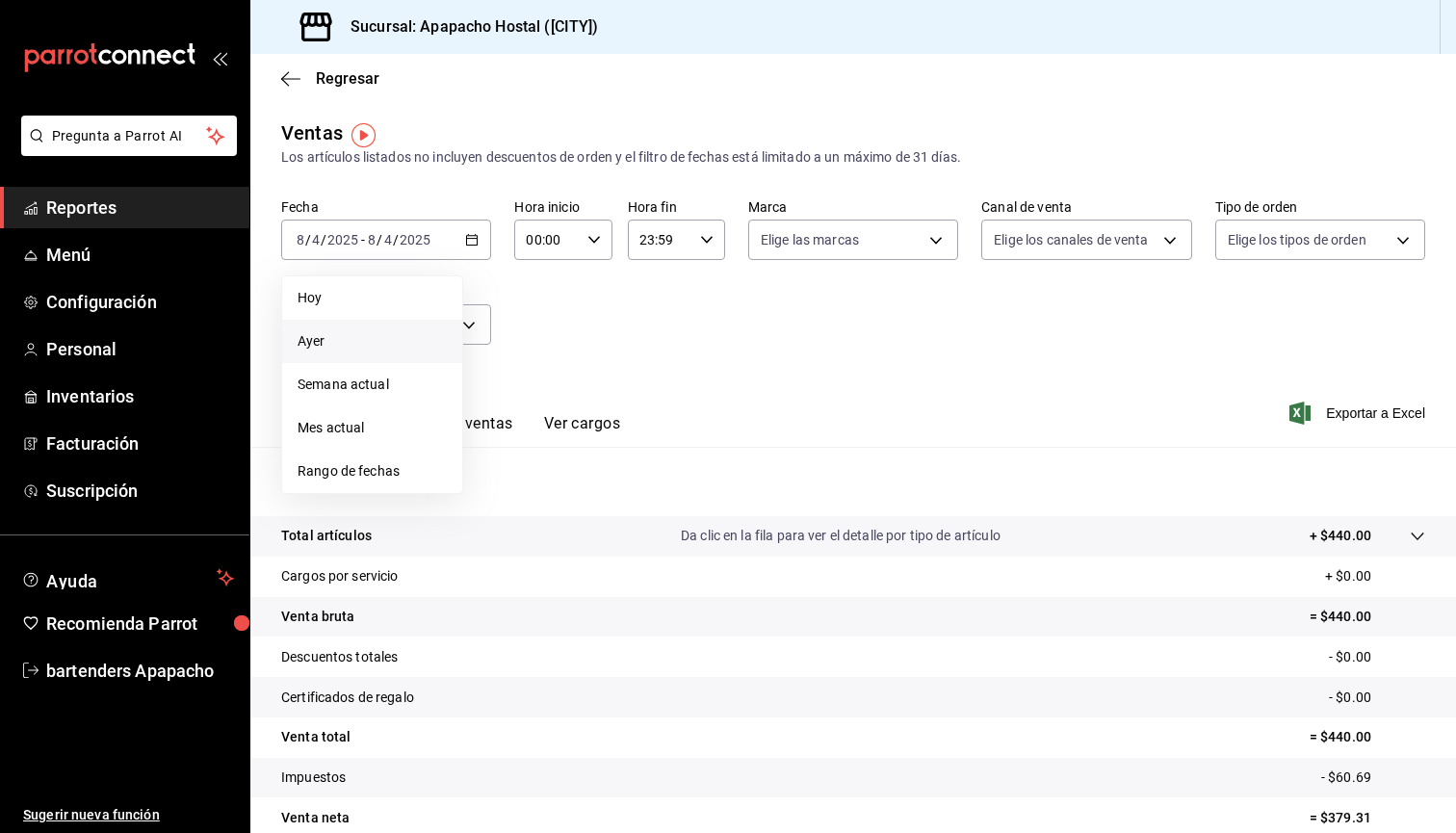 scroll, scrollTop: 0, scrollLeft: 0, axis: both 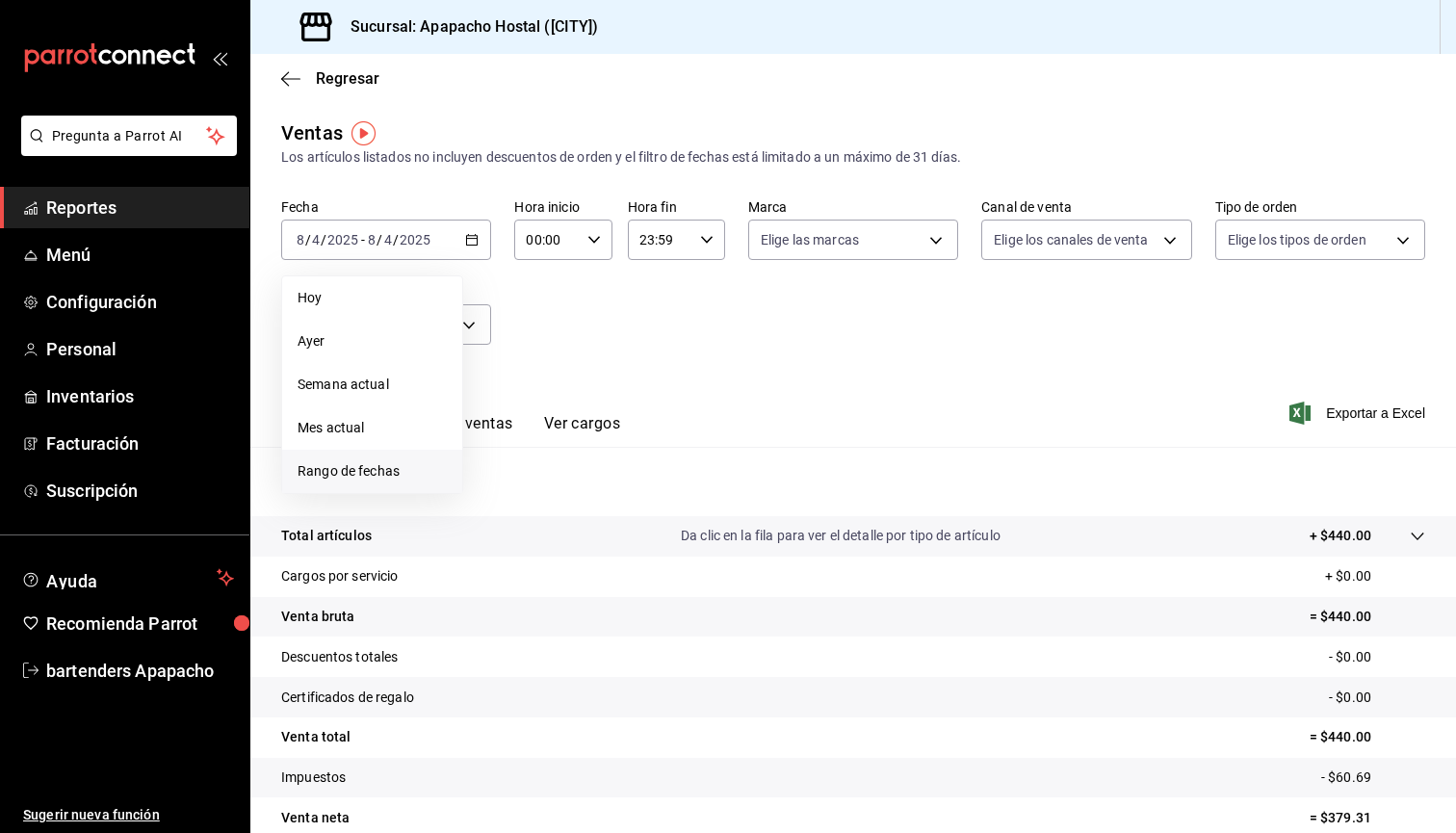 click on "Rango de fechas" at bounding box center [372, 471] 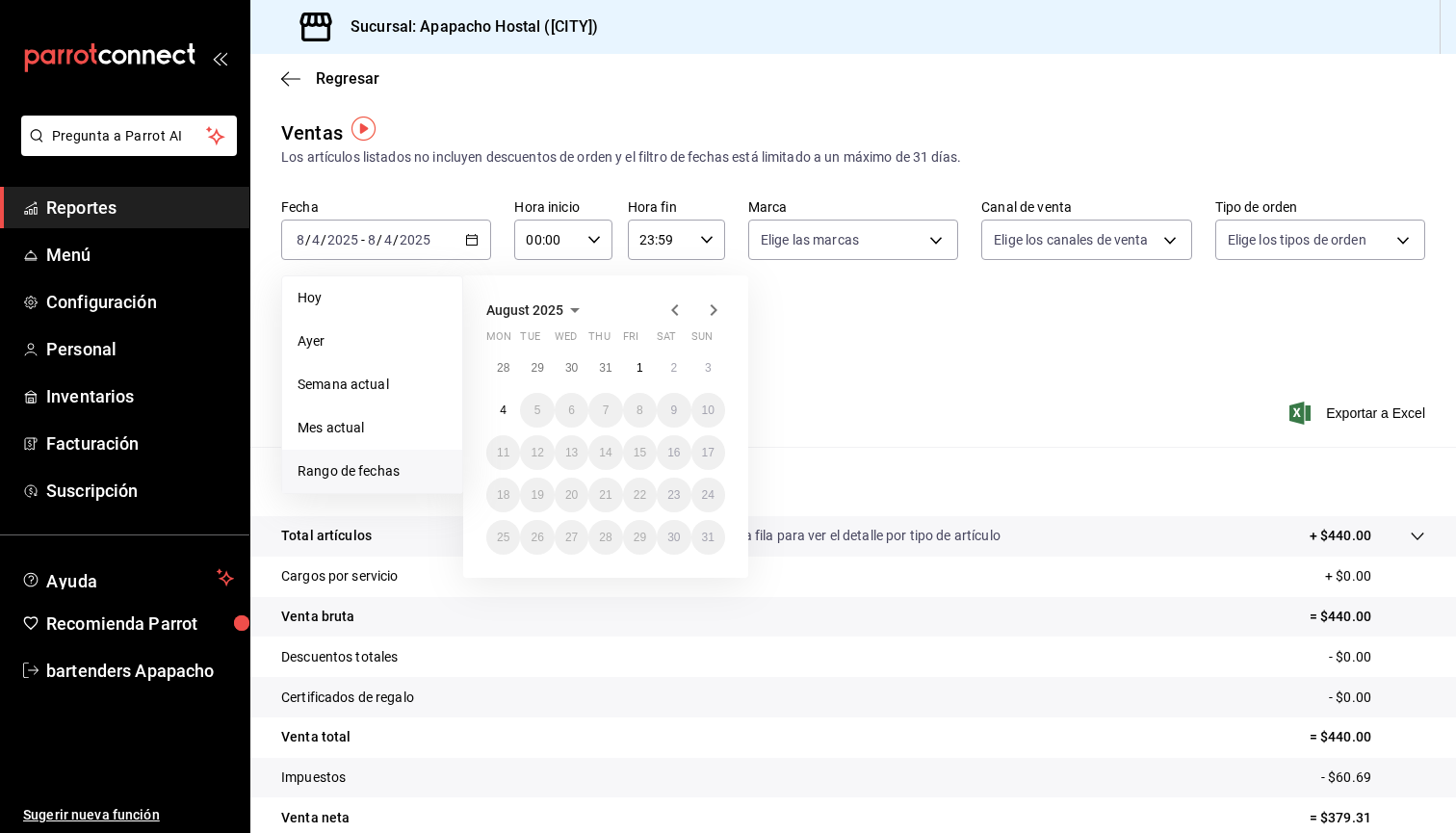 scroll, scrollTop: 10, scrollLeft: 0, axis: vertical 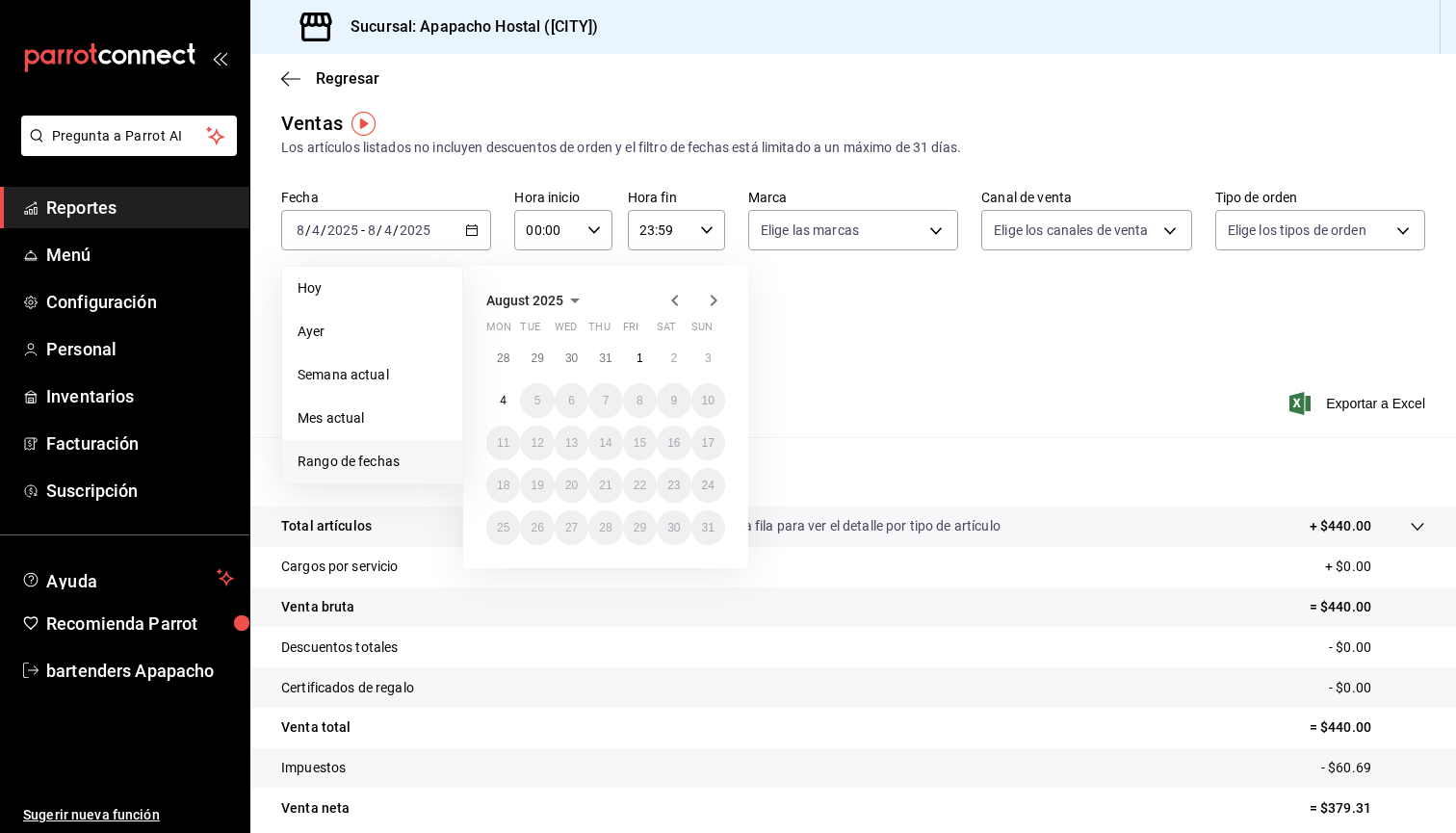 click 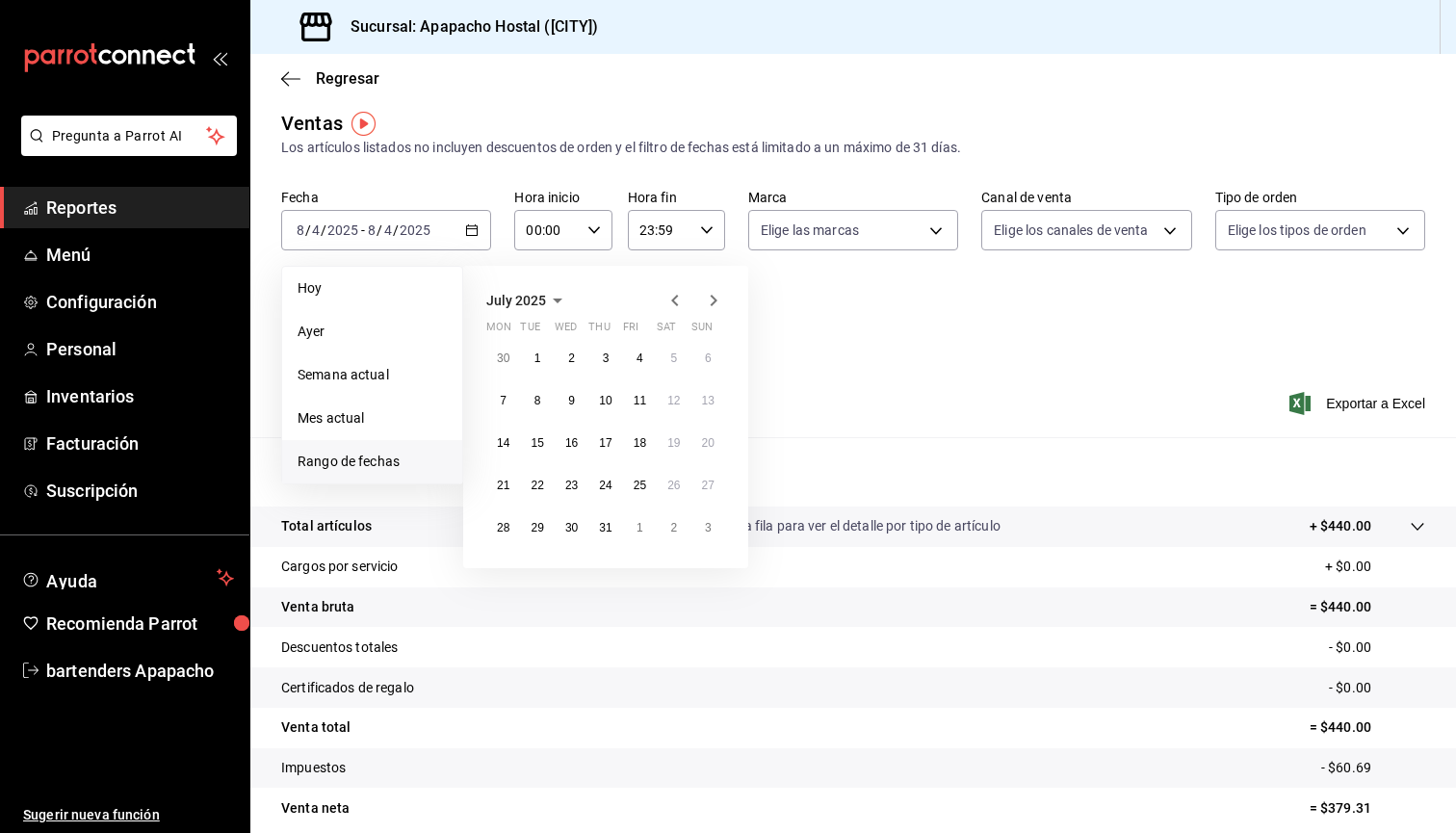 click on "Fecha [DATE] [DATE] Hoy Ayer Semana actual Mes actual Rango de fechas July [YEAR] Mon Tue Wed Thu Fri Sat Sun 30 1 2 3 4 5 6 7 8 9 10 11 12 13 14 15 16 17 18 19 20 21 22 23 24 25 26 27 28 29 30 31 1 2 3 Hora inicio [TIME] Hora inicio Hora fin [TIME] Hora fin Marca Elige las marcas Canal de venta Elige los canales de venta Tipo de orden Elige los tipos de orden Categorías Elige las categorías" at bounding box center (853, 273) 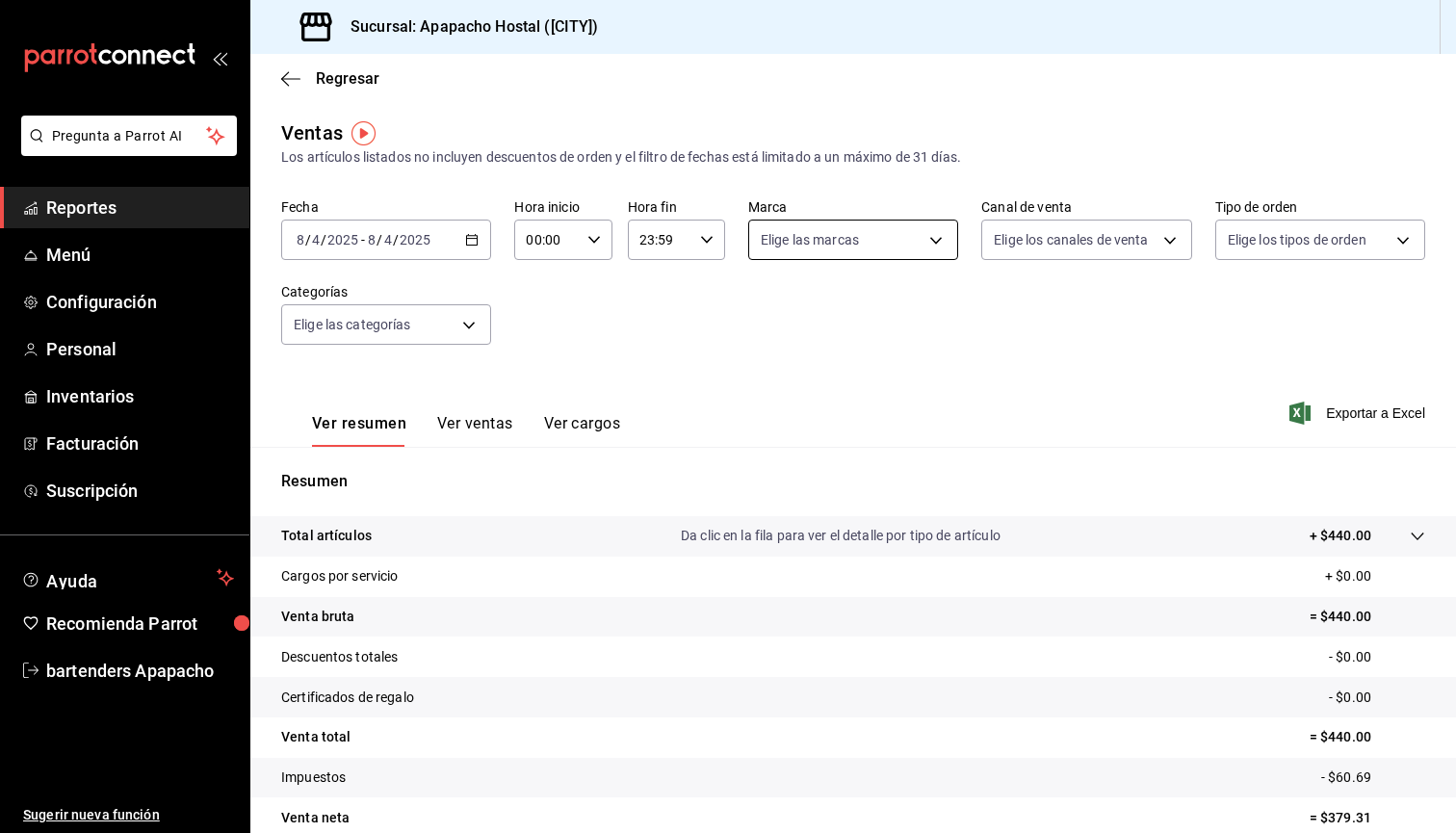 scroll, scrollTop: 0, scrollLeft: 0, axis: both 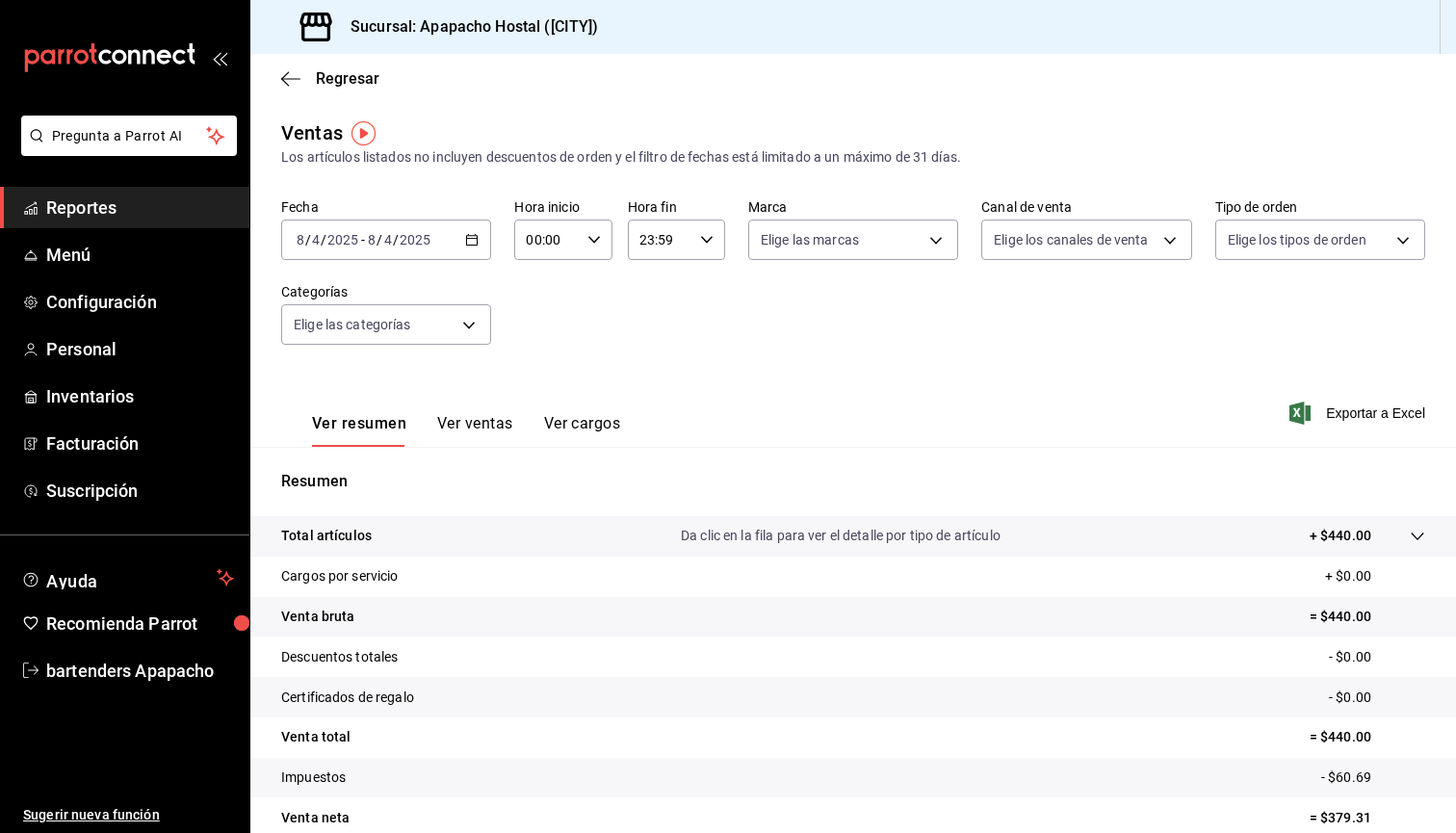 click 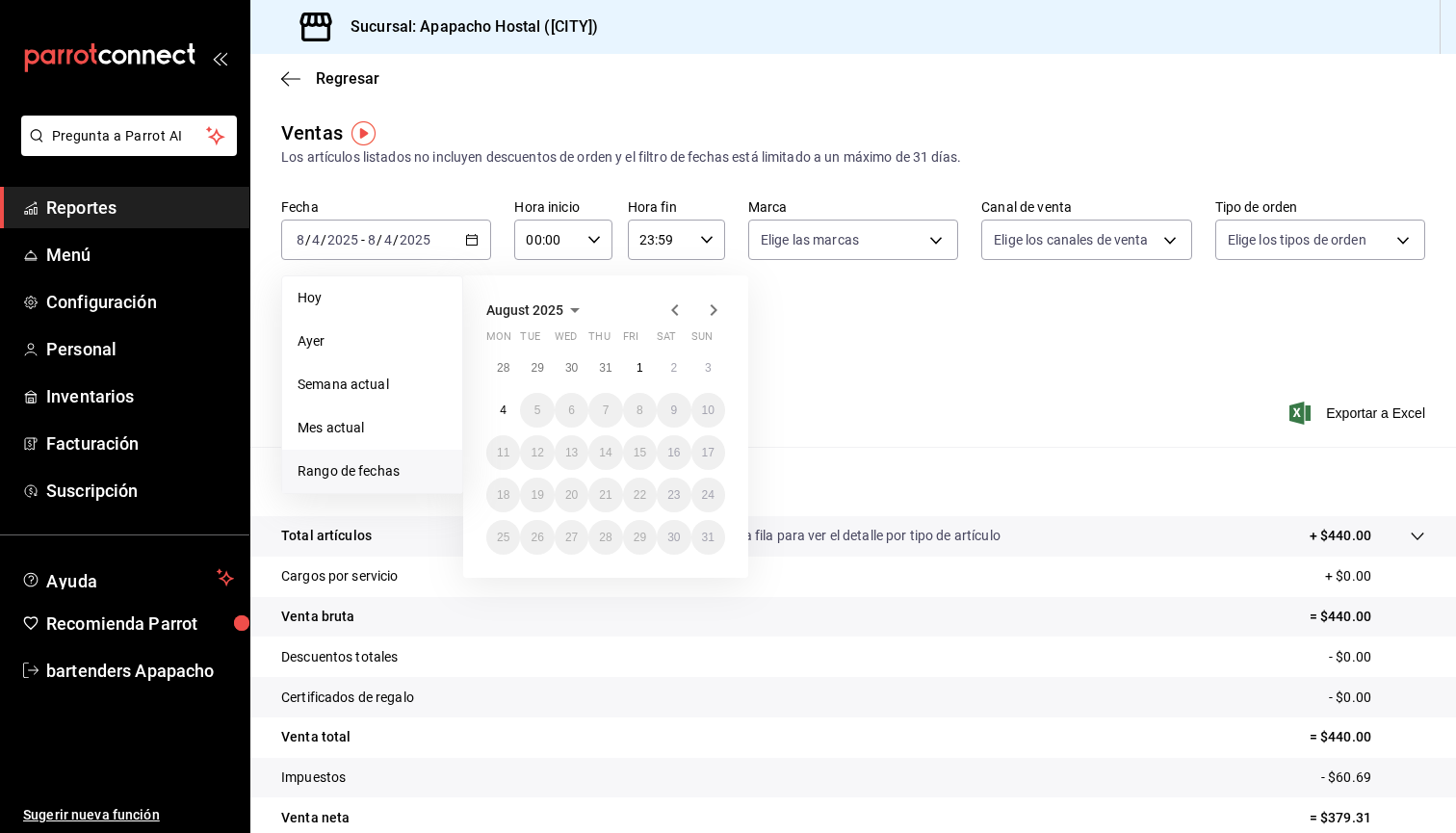 click on "Rango de fechas" at bounding box center (372, 471) 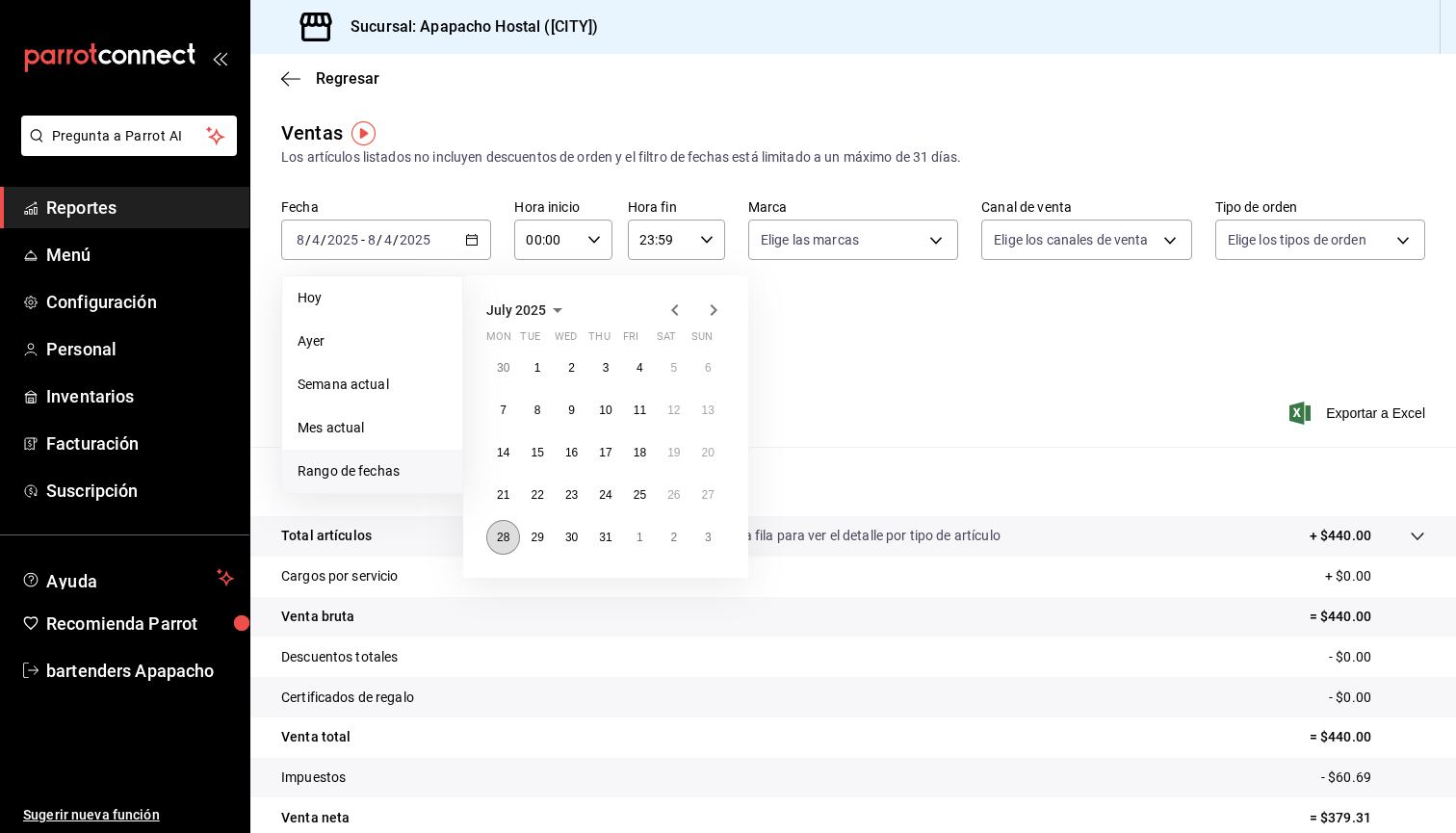 click on "28" at bounding box center (503, 537) 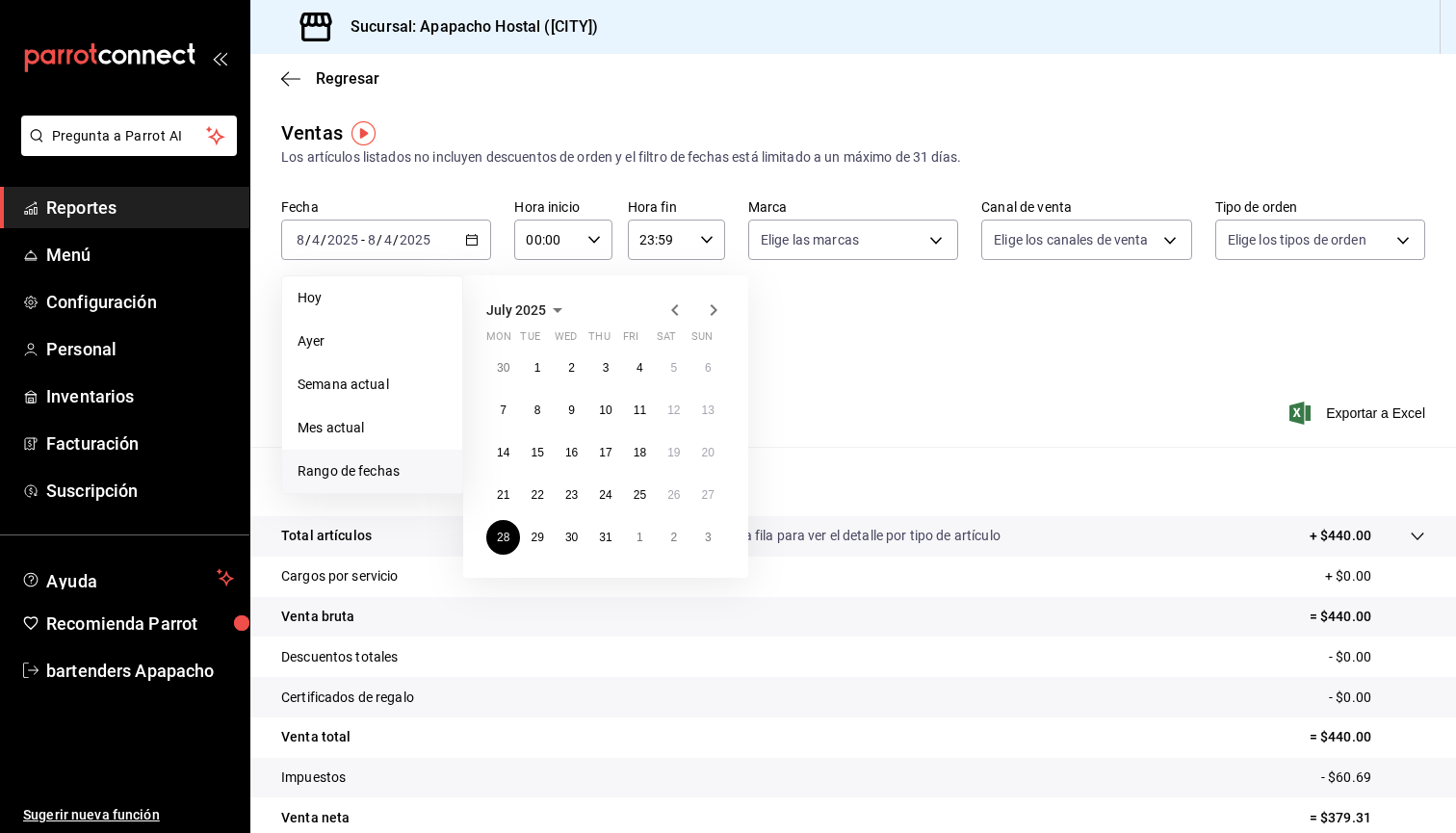 click on "Ver resumen Ver ventas Ver cargos Exportar a Excel" at bounding box center [853, 407] 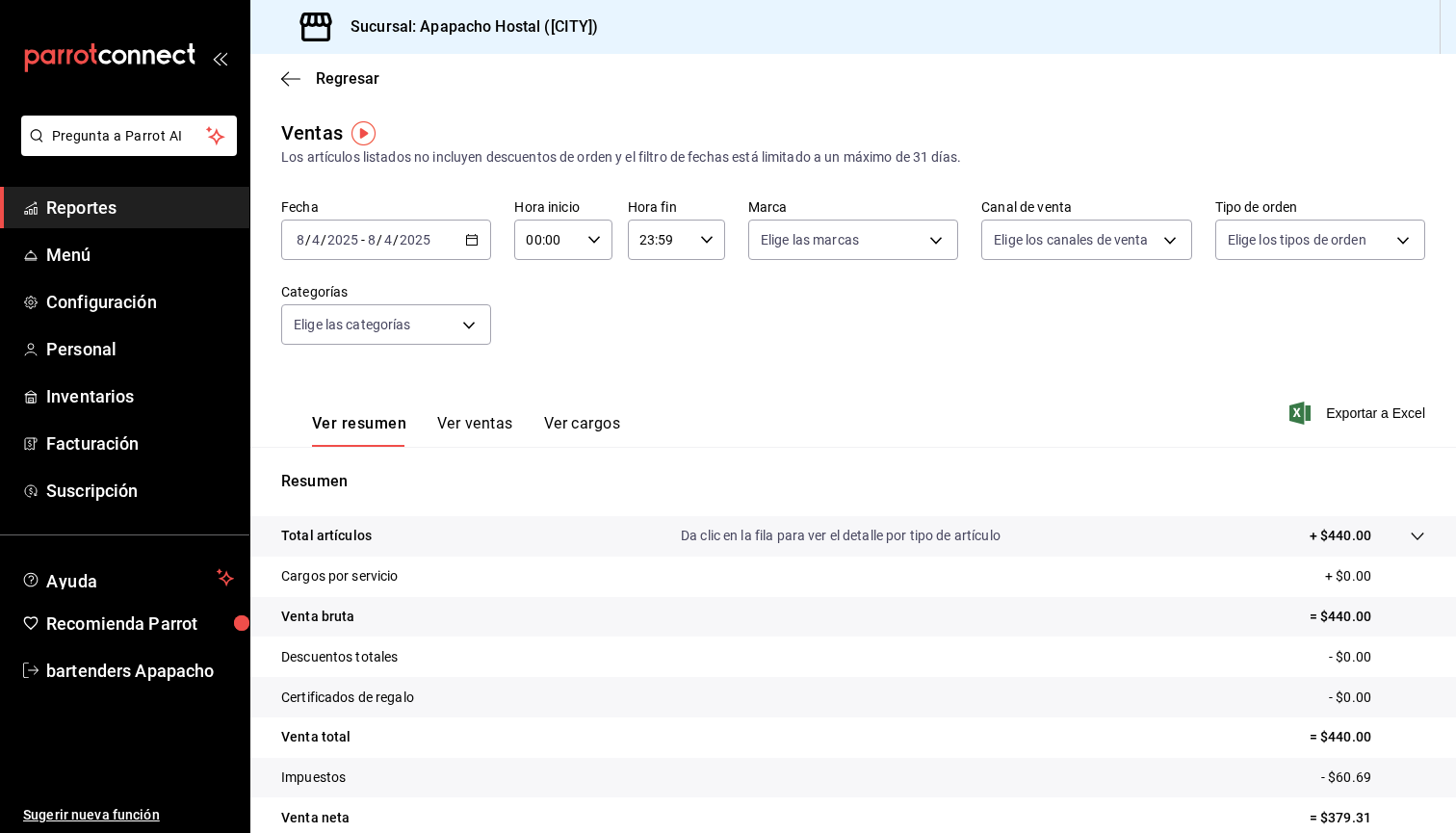 click on "2025-08-04 8 / 4 / 2025 - 2025-08-04 8 / 4 / 2025" at bounding box center (386, 240) 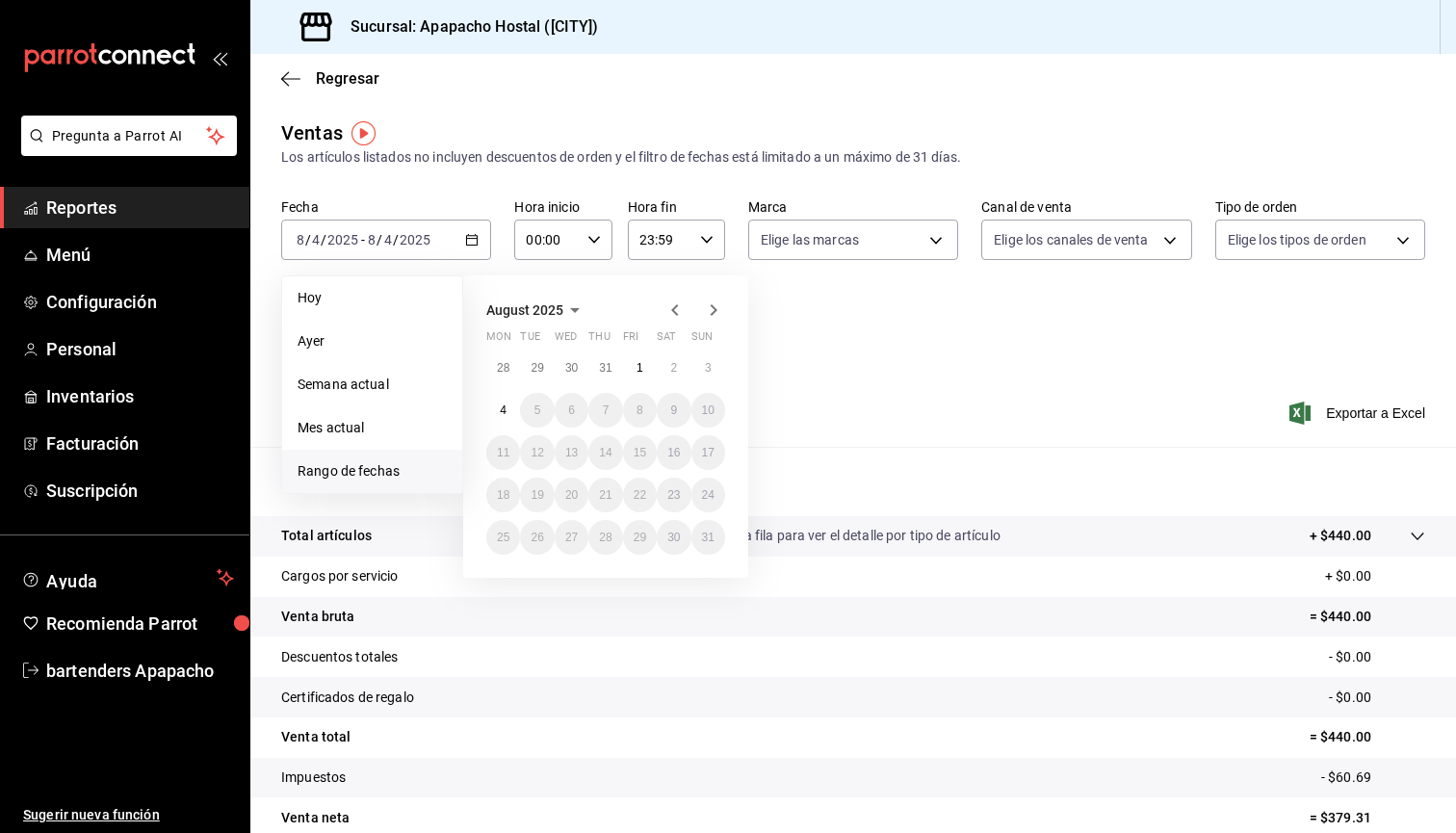 click 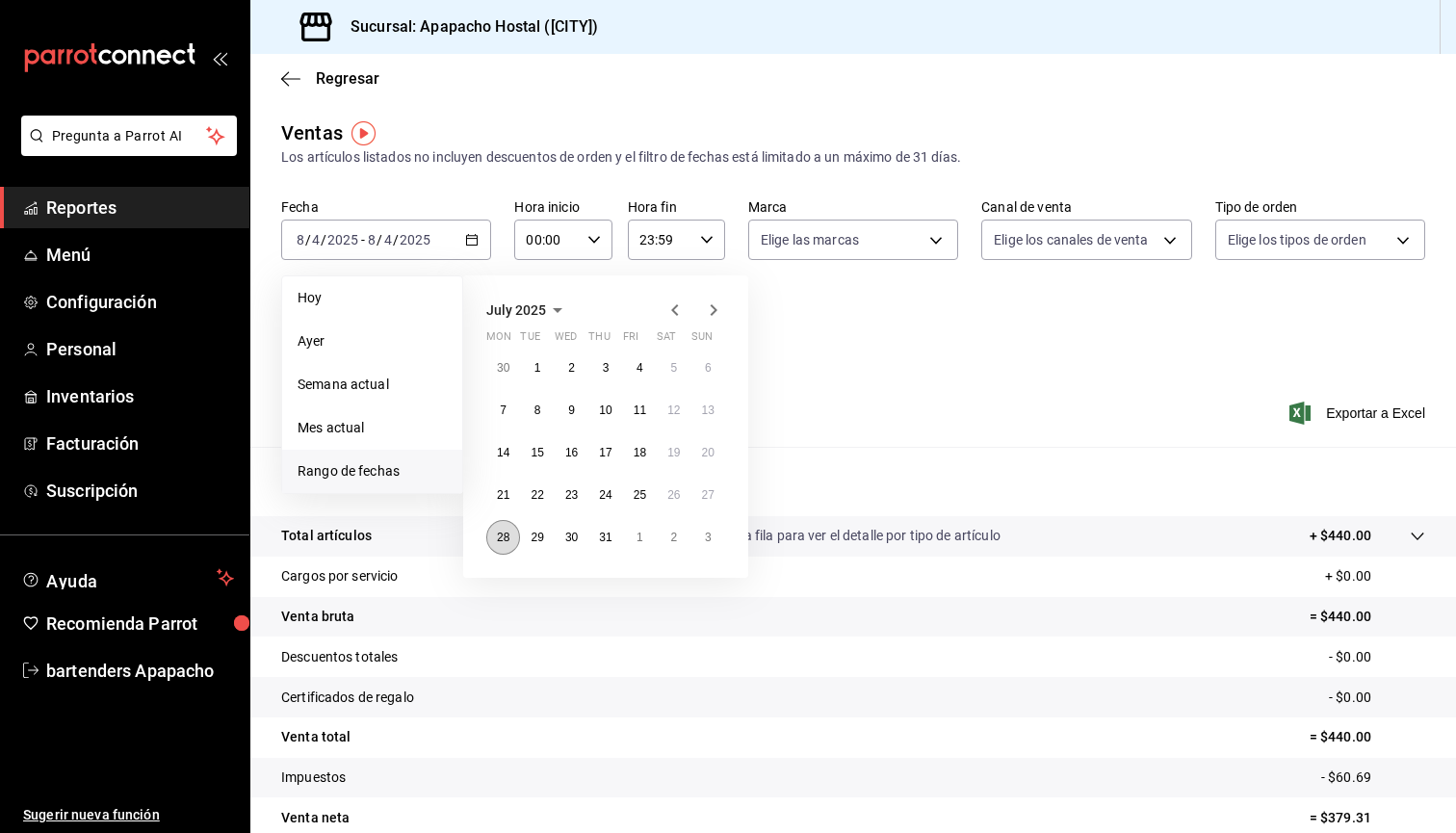 click on "28" at bounding box center (503, 537) 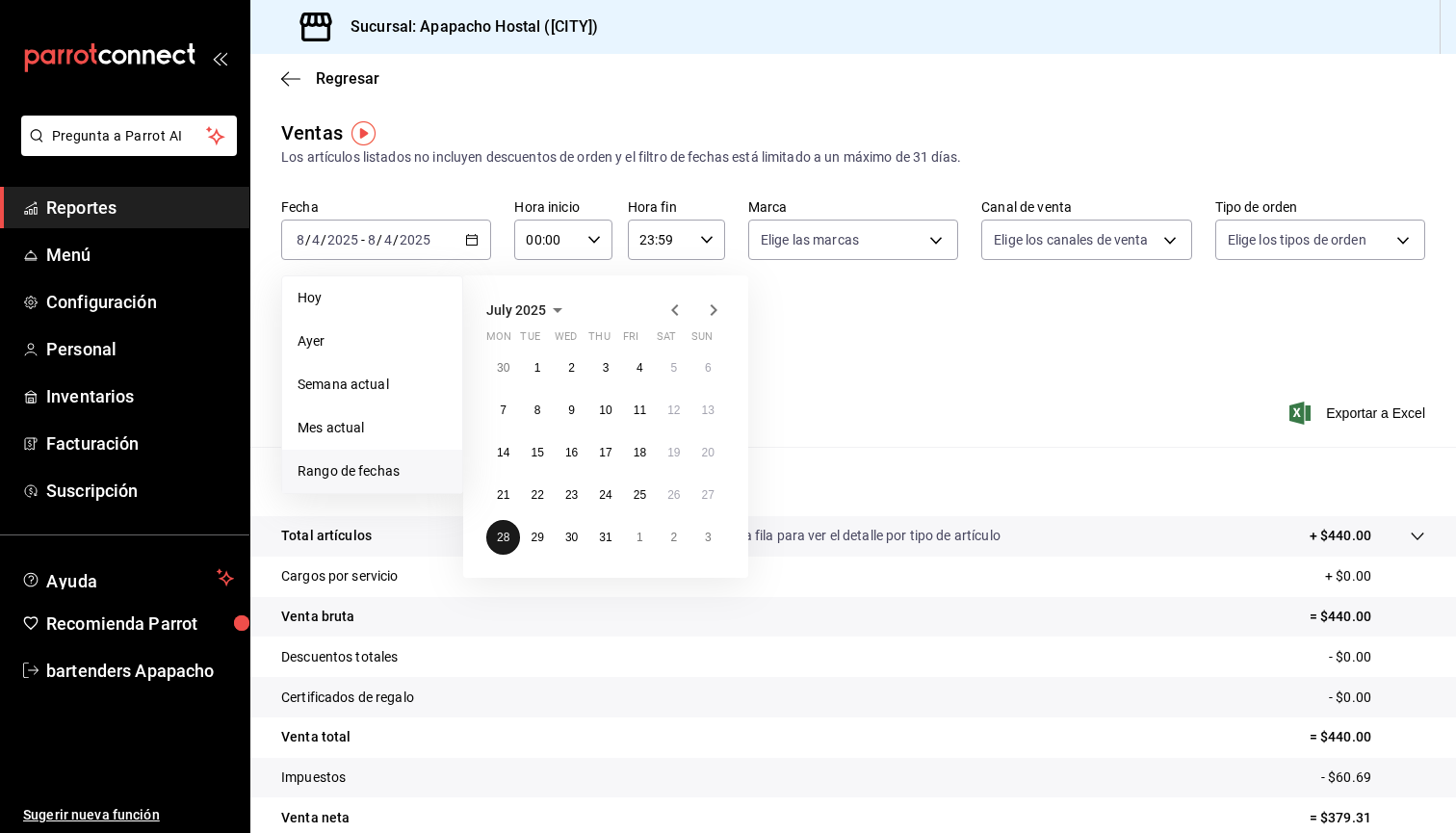 click on "28" at bounding box center (503, 537) 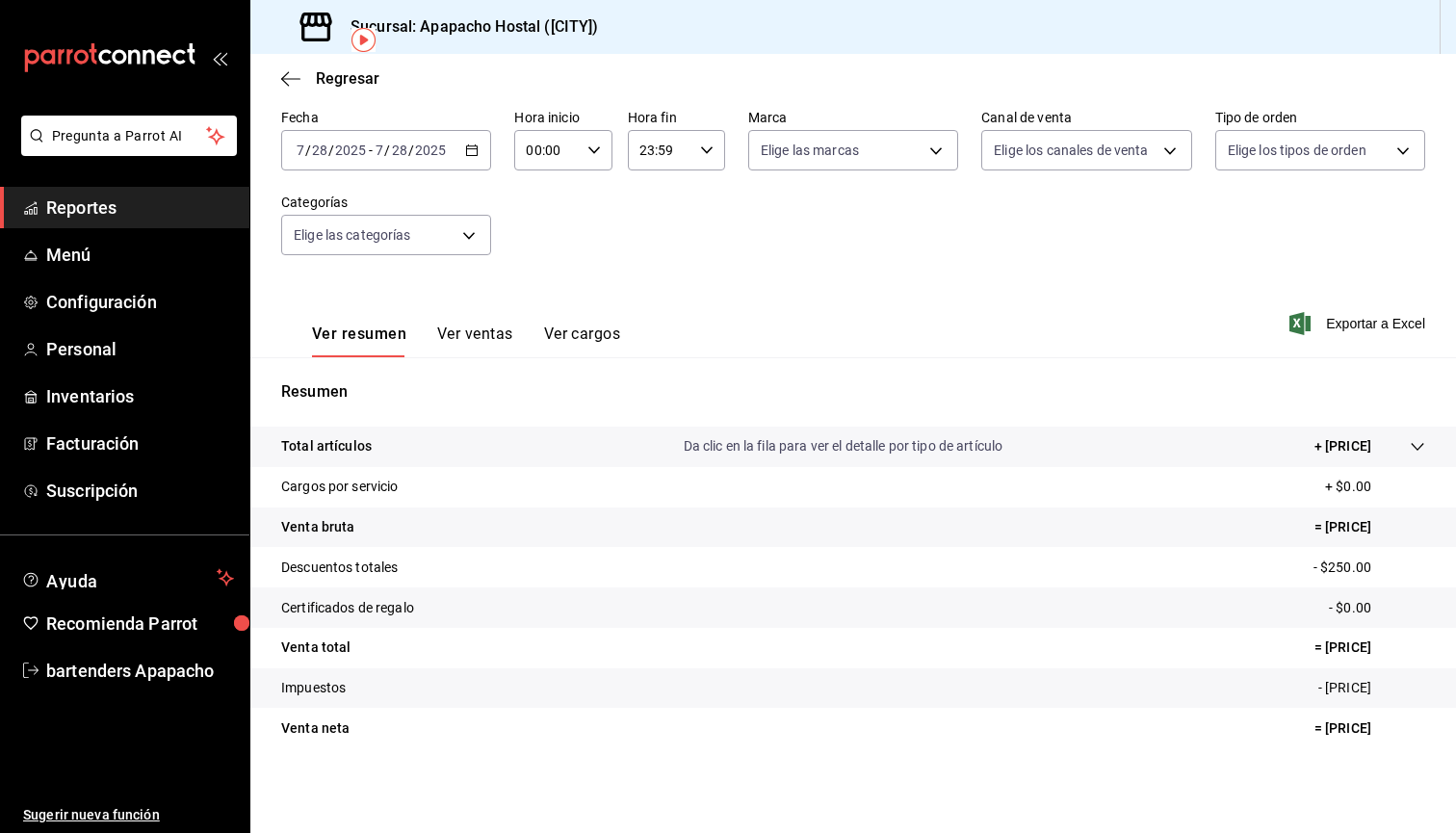 scroll, scrollTop: 90, scrollLeft: 0, axis: vertical 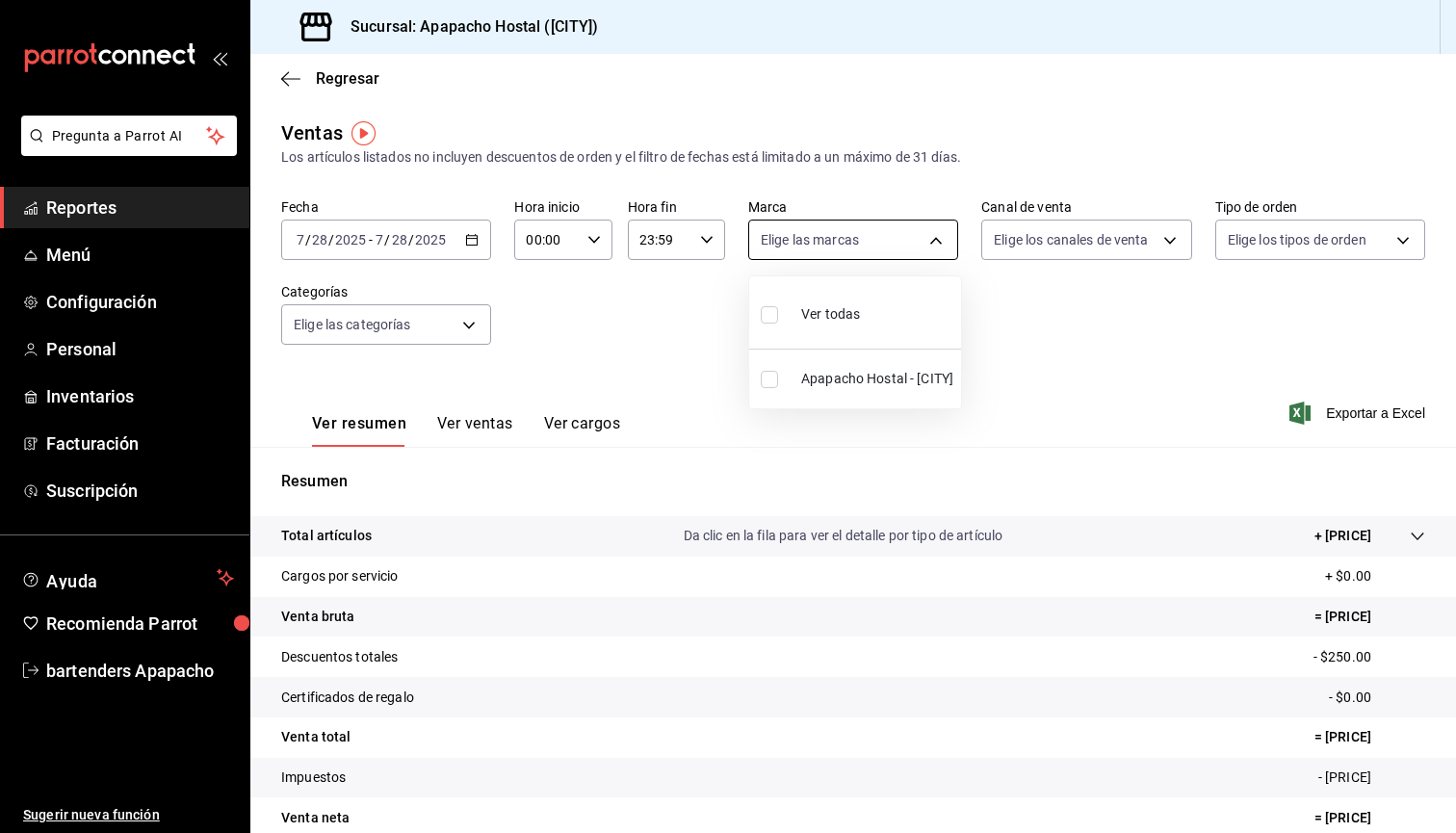 click on "Pregunta a Parrot AI Reportes   Menú   Configuración   Personal   Inventarios   Facturación   Suscripción   Ayuda Recomienda Parrot   bartenders Apapacho   Sugerir nueva función   Sucursal: Apapacho Hostal ([CITY]) Regresar Ventas Los artículos listados no incluyen descuentos de orden y el filtro de fechas está limitado a un máximo de 31 días. Fecha [DATE] [DATE] - [DATE] [DATE] Hora inicio [TIME] Hora inicio Hora fin [TIME] Hora fin Marca Elige las marcas Canal de venta Elige los canales de venta Tipo de orden Elige los tipos de orden Categorías Elige las categorías Ver resumen Ver ventas Ver cargos Exportar a Excel Resumen Total artículos Da clic en la fila para ver el detalle por tipo de artículo + [PRICE] Cargos por servicio + $0.00 Venta bruta = [PRICE] Descuentos totales - [PRICE] Certificados de regalo - $0.00 Venta total = [PRICE] Impuestos - [PRICE] Venta neta = [PRICE] Pregunta a Parrot AI Reportes   Menú   Configuración   Personal   Inventarios       Ayuda" at bounding box center [728, 416] 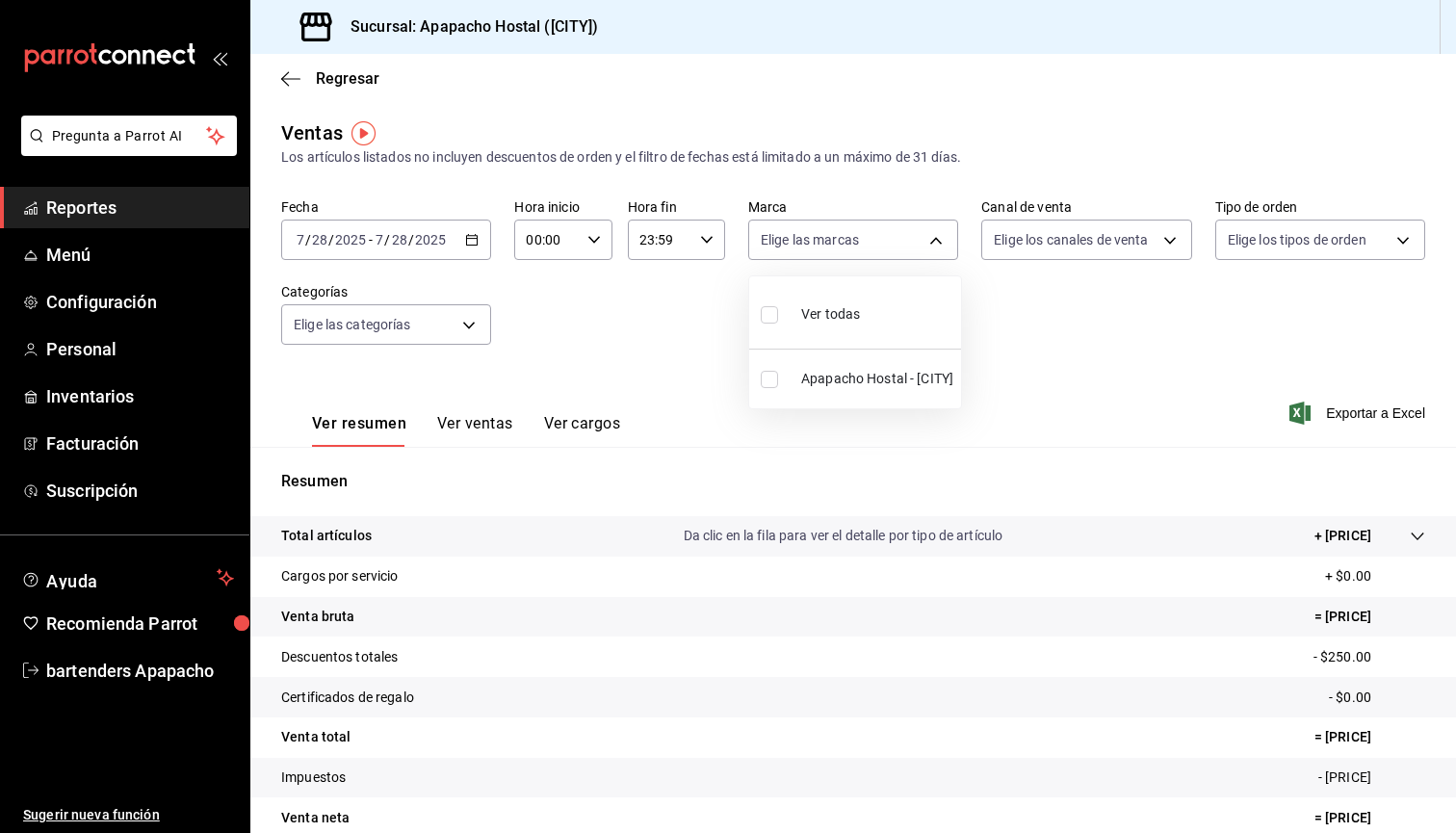 click at bounding box center [769, 379] 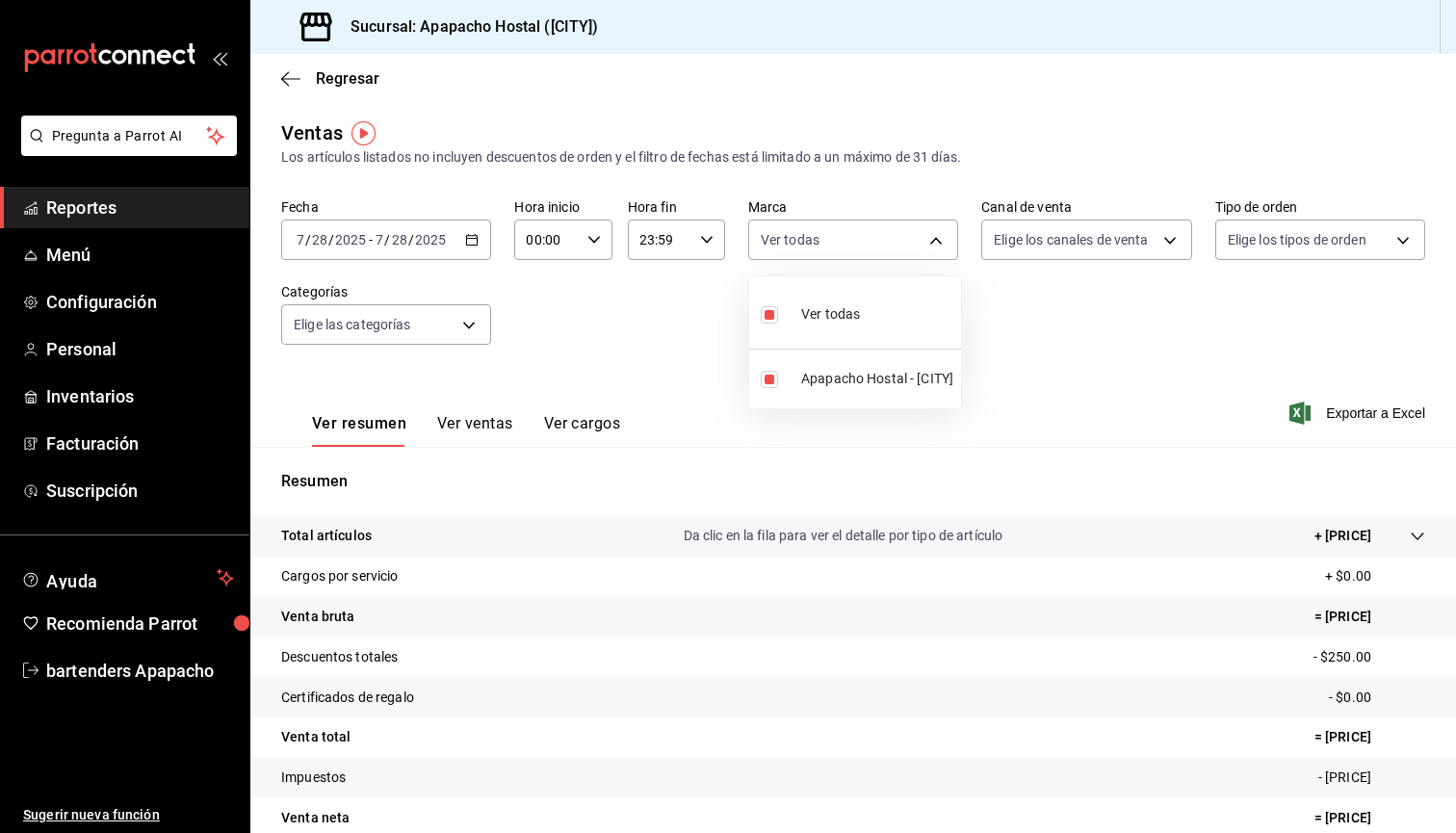 drag, startPoint x: 1079, startPoint y: 351, endPoint x: 1063, endPoint y: 344, distance: 17.464249 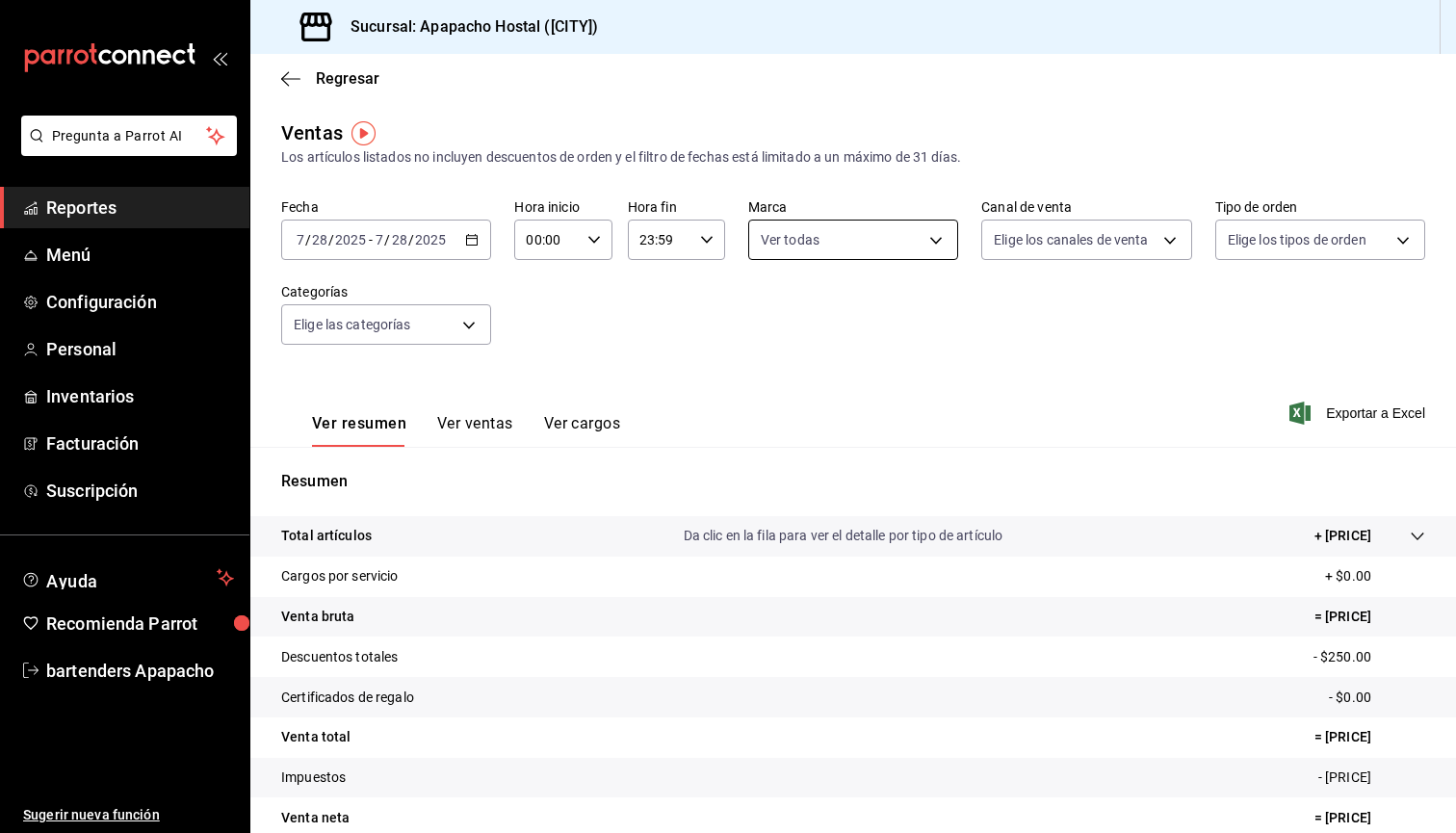 drag, startPoint x: 878, startPoint y: 261, endPoint x: 883, endPoint y: 244, distance: 17.720045 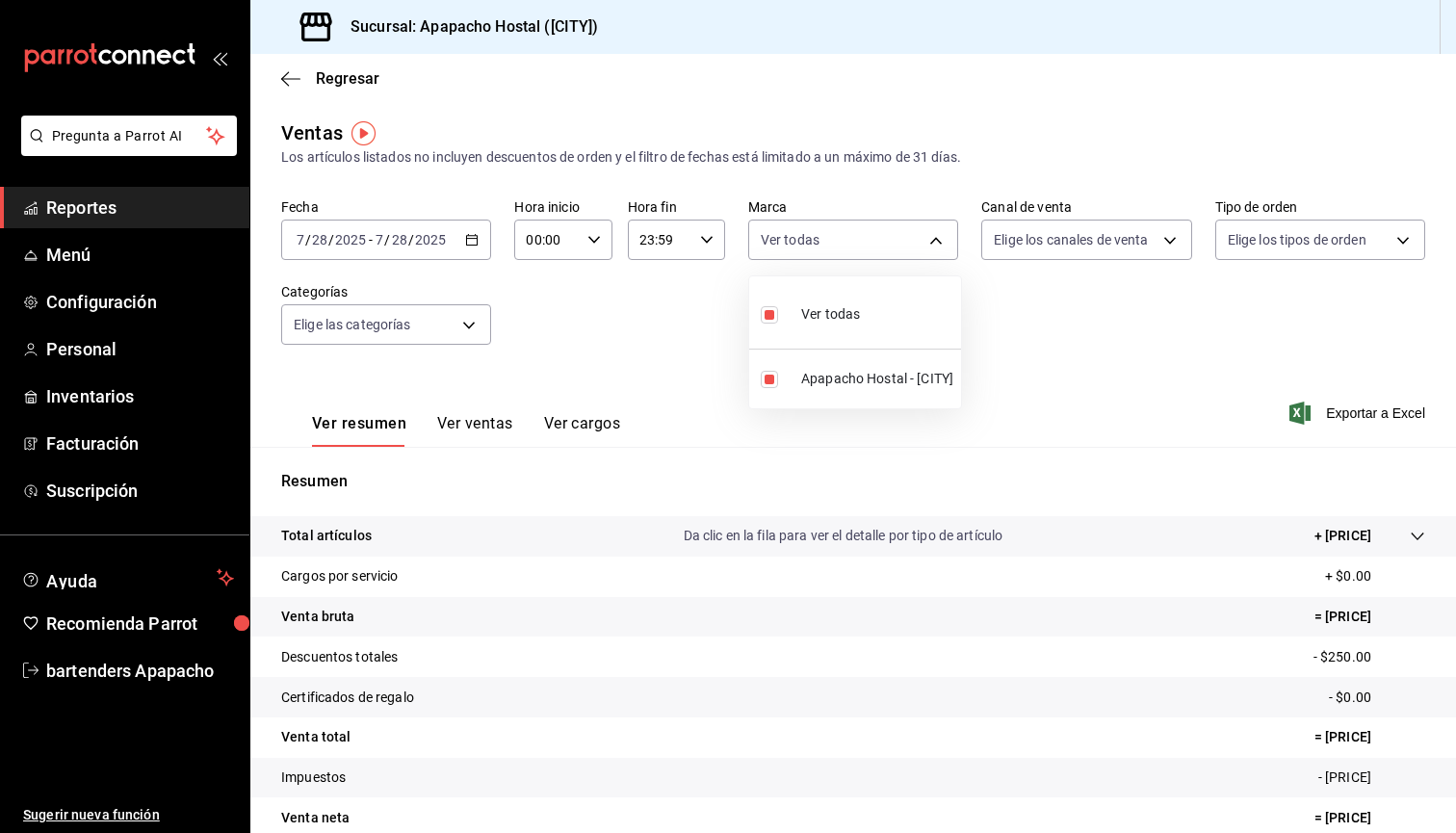 drag, startPoint x: 1057, startPoint y: 331, endPoint x: 1073, endPoint y: 284, distance: 49.648766 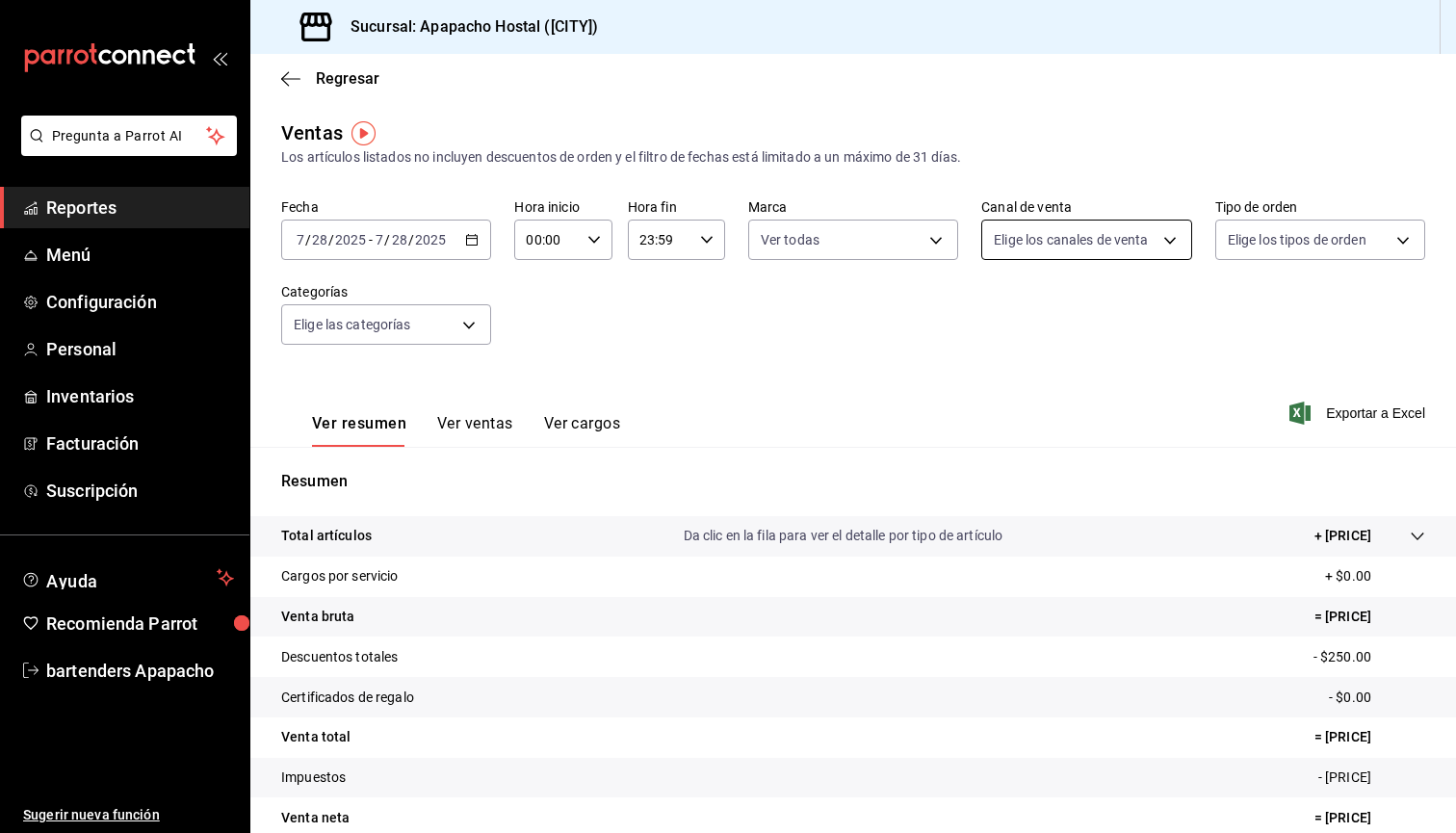click on "Pregunta a Parrot AI Reportes   Menú   Configuración   Personal   Inventarios   Facturación   Suscripción   Ayuda Recomienda Parrot   bartenders Apapacho   Sugerir nueva función   Sucursal: Apapacho Hostal ([CITY]) Regresar Ventas Los artículos listados no incluyen descuentos de orden y el filtro de fechas está limitado a un máximo de 31 días. Fecha [DATE] [DATE] - [DATE] [DATE] Hora inicio [TIME] Hora inicio Hora fin [TIME] Hora fin Marca Ver todas [UUID] Canal de venta Elige los canales de venta Tipo de orden Elige los tipos de orden Categorías Elige las categorías Ver resumen Ver ventas Ver cargos Exportar a Excel Resumen Total artículos Da clic en la fila para ver el detalle por tipo de artículo + [PRICE] Cargos por servicio + $0.00 Venta bruta = [PRICE] Descuentos totales - [PRICE] Certificados de regalo - $0.00 Venta total = [PRICE] Impuestos - [PRICE] Venta neta = [PRICE] Pregunta a Parrot AI Reportes   Menú   Configuración" at bounding box center (728, 416) 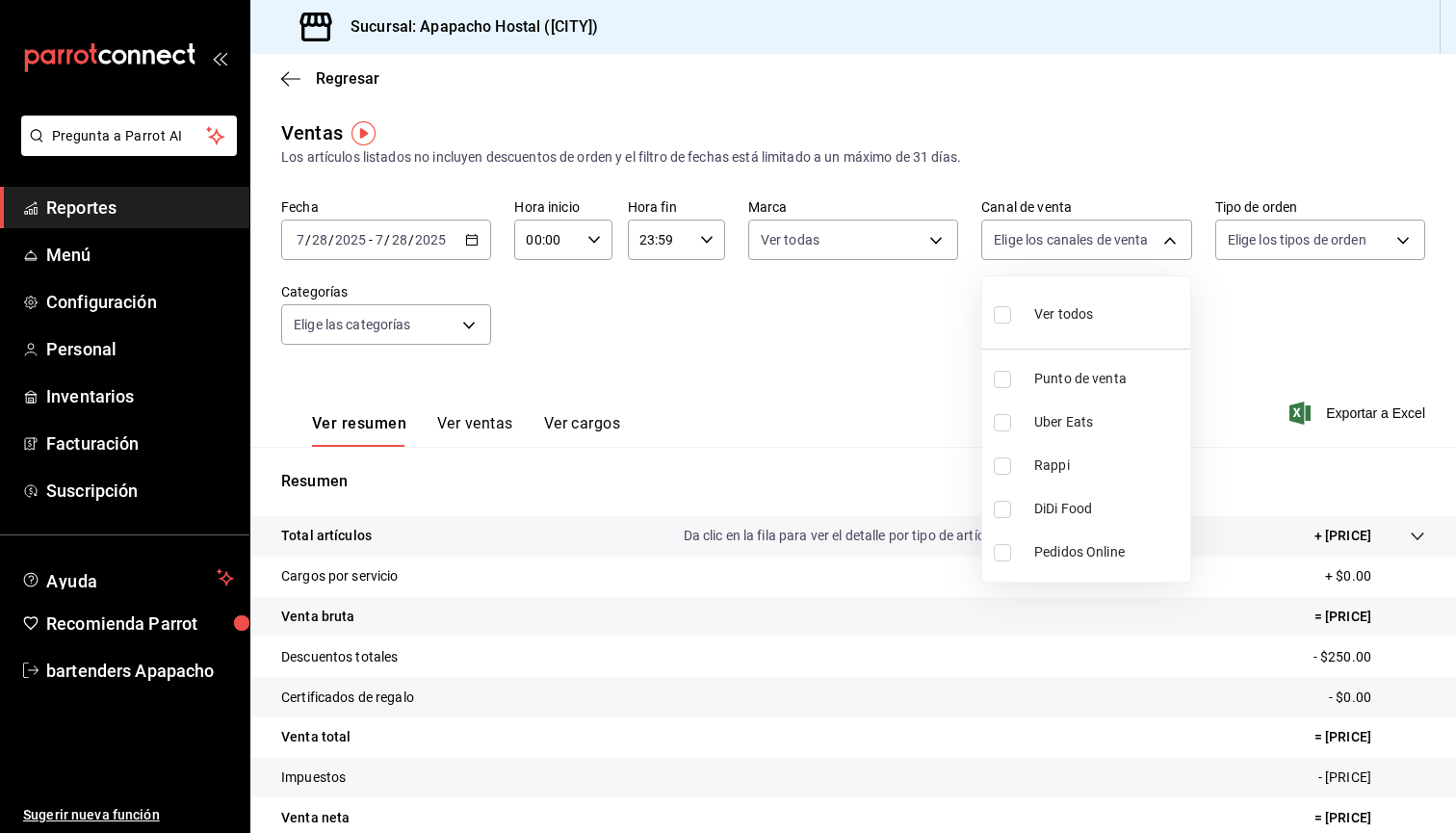 click at bounding box center (728, 416) 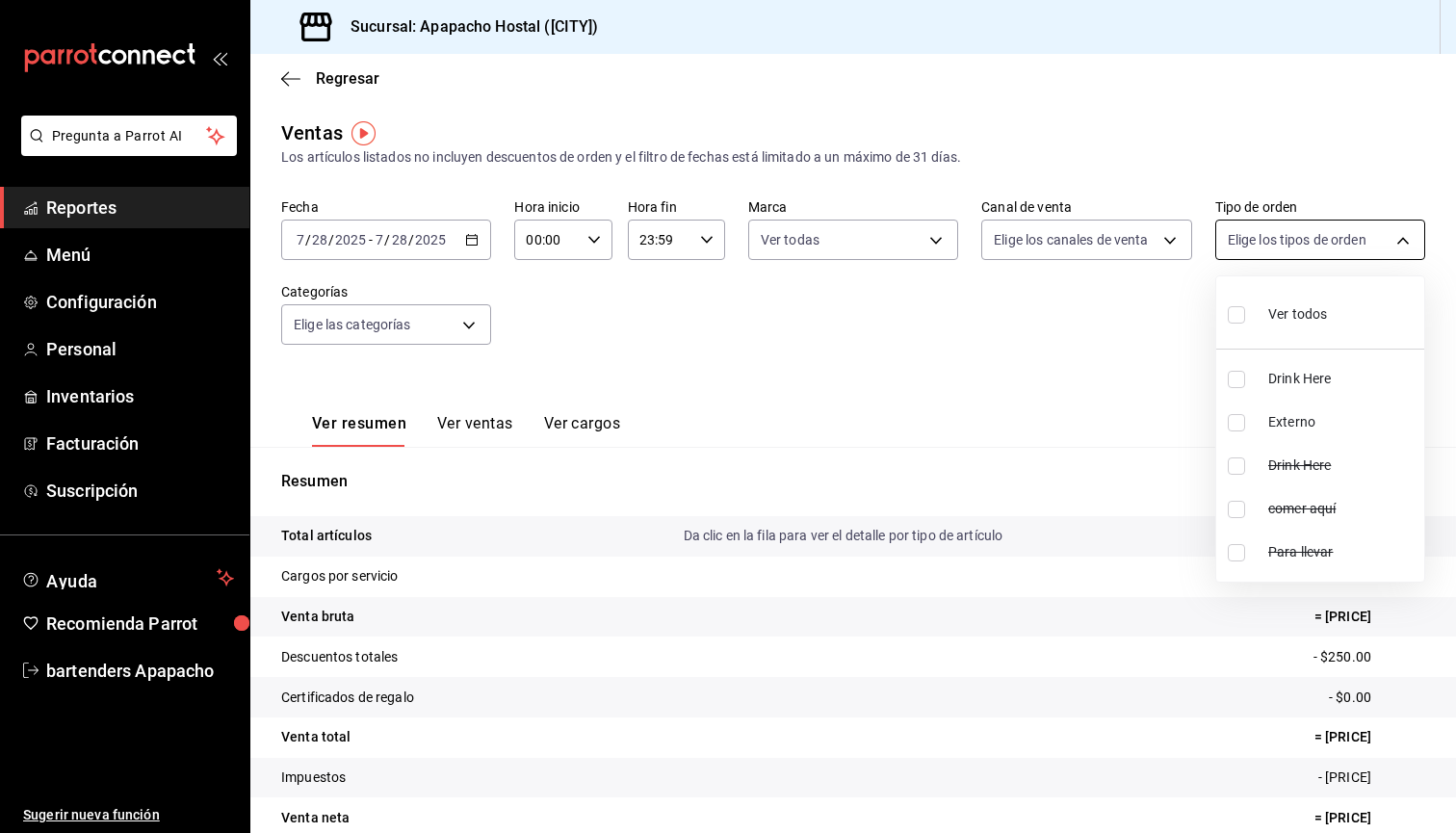 click on "Pregunta a Parrot AI Reportes   Menú   Configuración   Personal   Inventarios   Facturación   Suscripción   Ayuda Recomienda Parrot   bartenders Apapacho   Sugerir nueva función   Sucursal: Apapacho Hostal ([CITY]) Regresar Ventas Los artículos listados no incluyen descuentos de orden y el filtro de fechas está limitado a un máximo de 31 días. Fecha [DATE] [DATE] - [DATE] [DATE] Hora inicio [TIME] Hora inicio Hora fin [TIME] Hora fin Marca Ver todas [UUID] Canal de venta Elige los canales de venta Tipo de orden Elige los tipos de orden Categorías Elige las categorías Ver resumen Ver ventas Ver cargos Exportar a Excel Resumen Total artículos Da clic en la fila para ver el detalle por tipo de artículo + [PRICE] Cargos por servicio + $0.00 Venta bruta = [PRICE] Descuentos totales - [PRICE] Certificados de regalo - $0.00 Venta total = [PRICE] Impuestos - [PRICE] Venta neta = [PRICE] Pregunta a Parrot AI Reportes   Menú   Configuración" at bounding box center [728, 416] 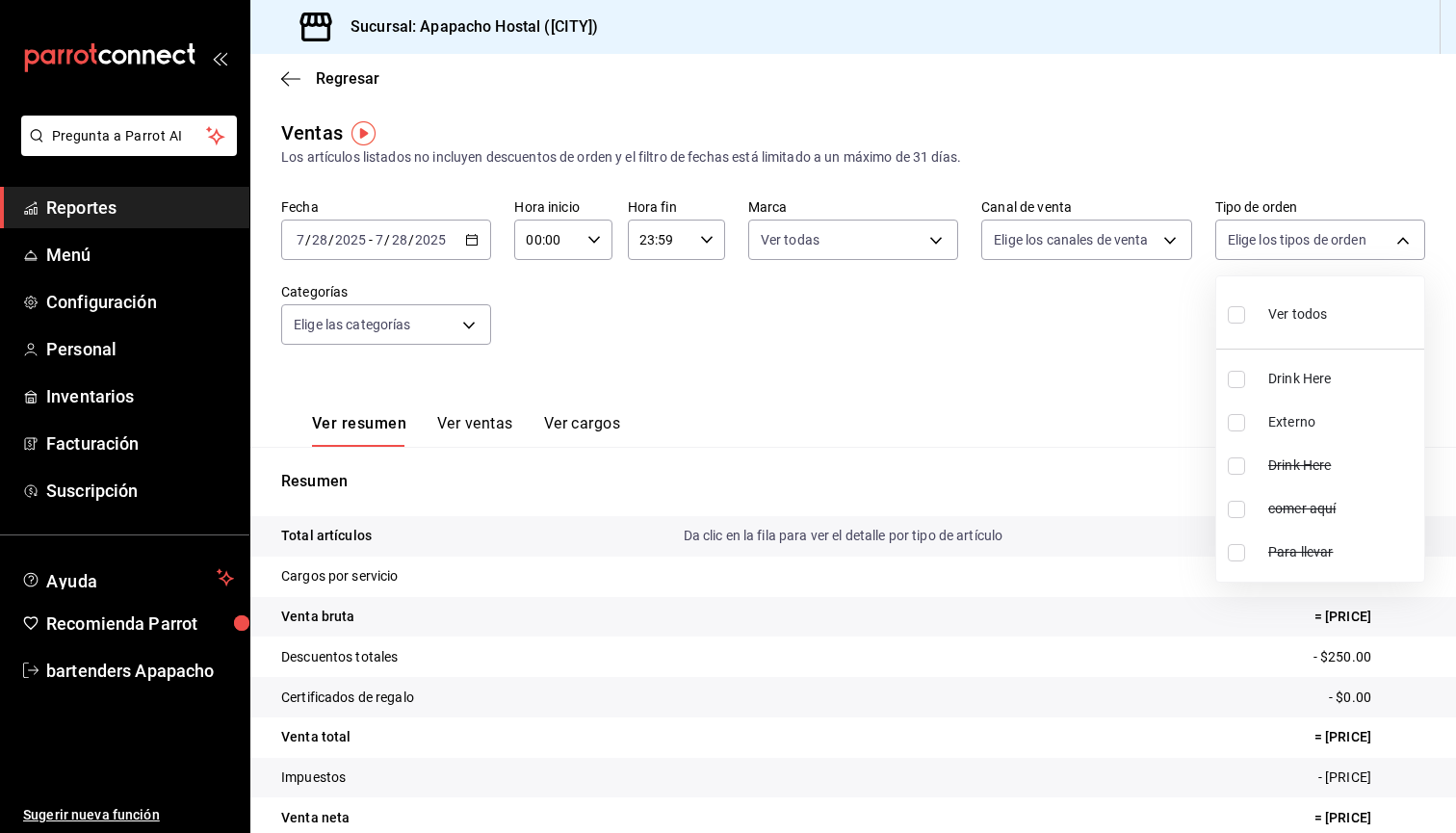 click at bounding box center (1236, 315) 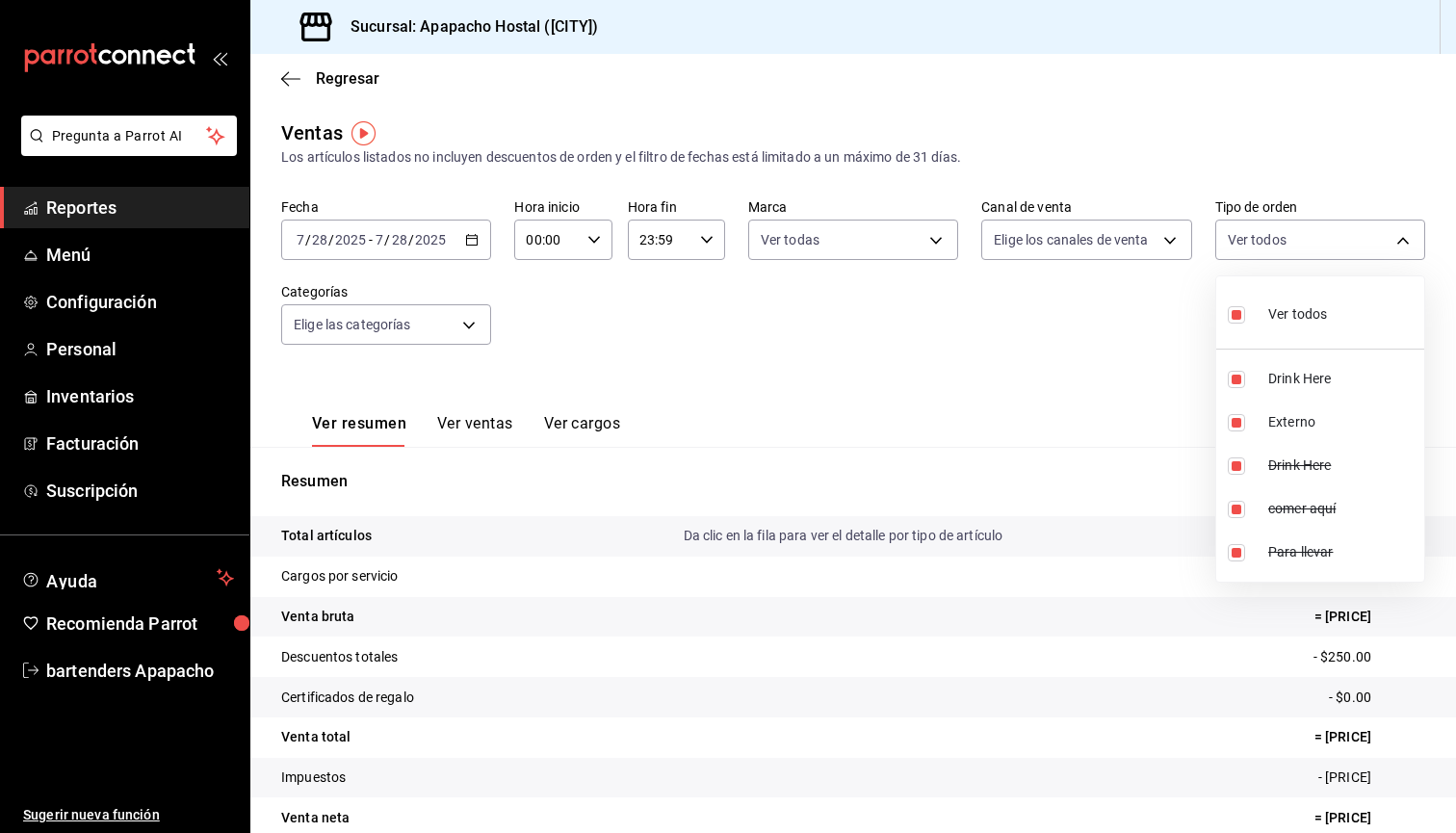 click at bounding box center [728, 416] 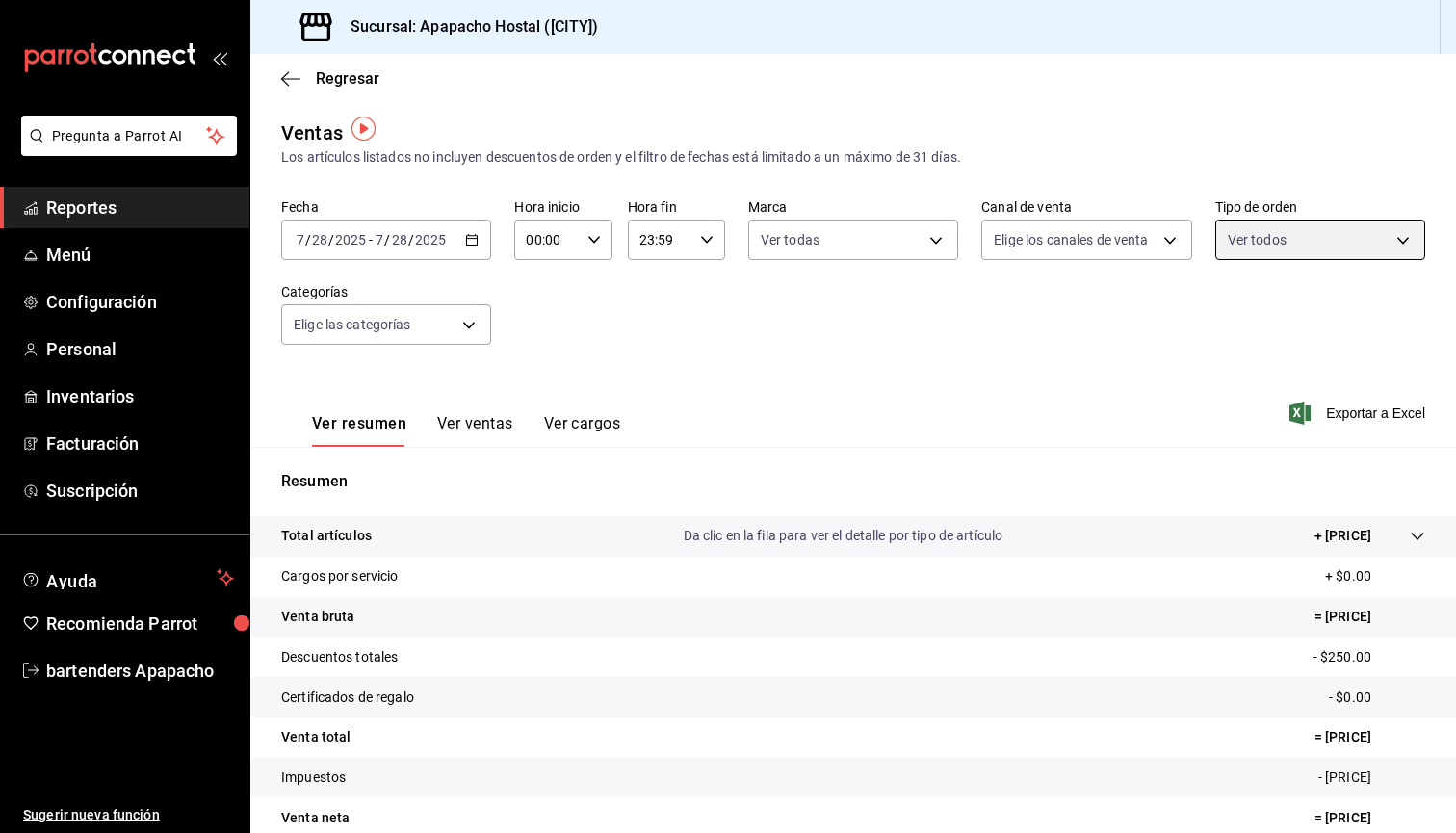 scroll, scrollTop: 1, scrollLeft: 0, axis: vertical 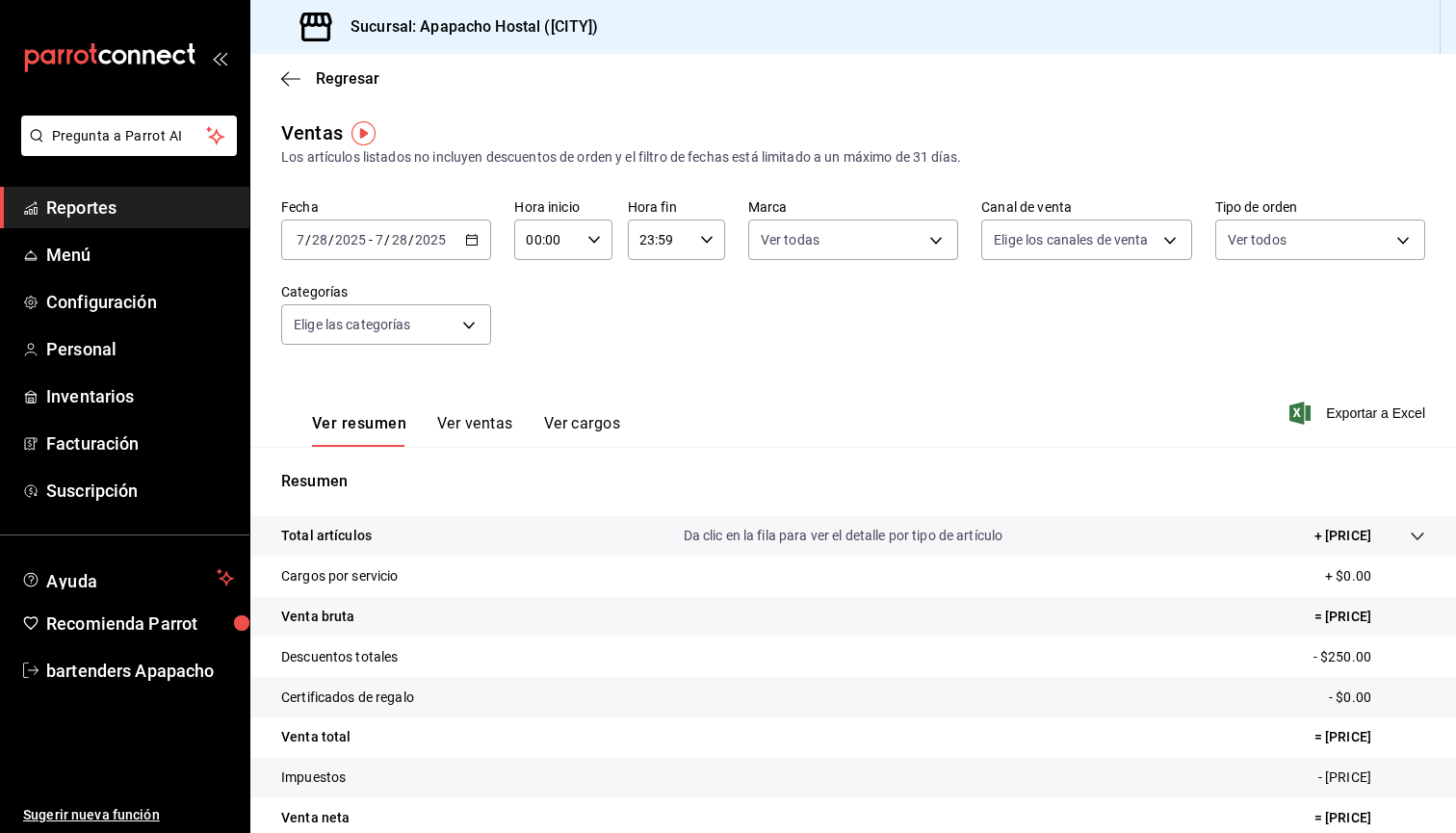 click on "2025-07-28 7 / 28 / 2025 - 2025-07-28 7 / 28 / 2025" at bounding box center (386, 240) 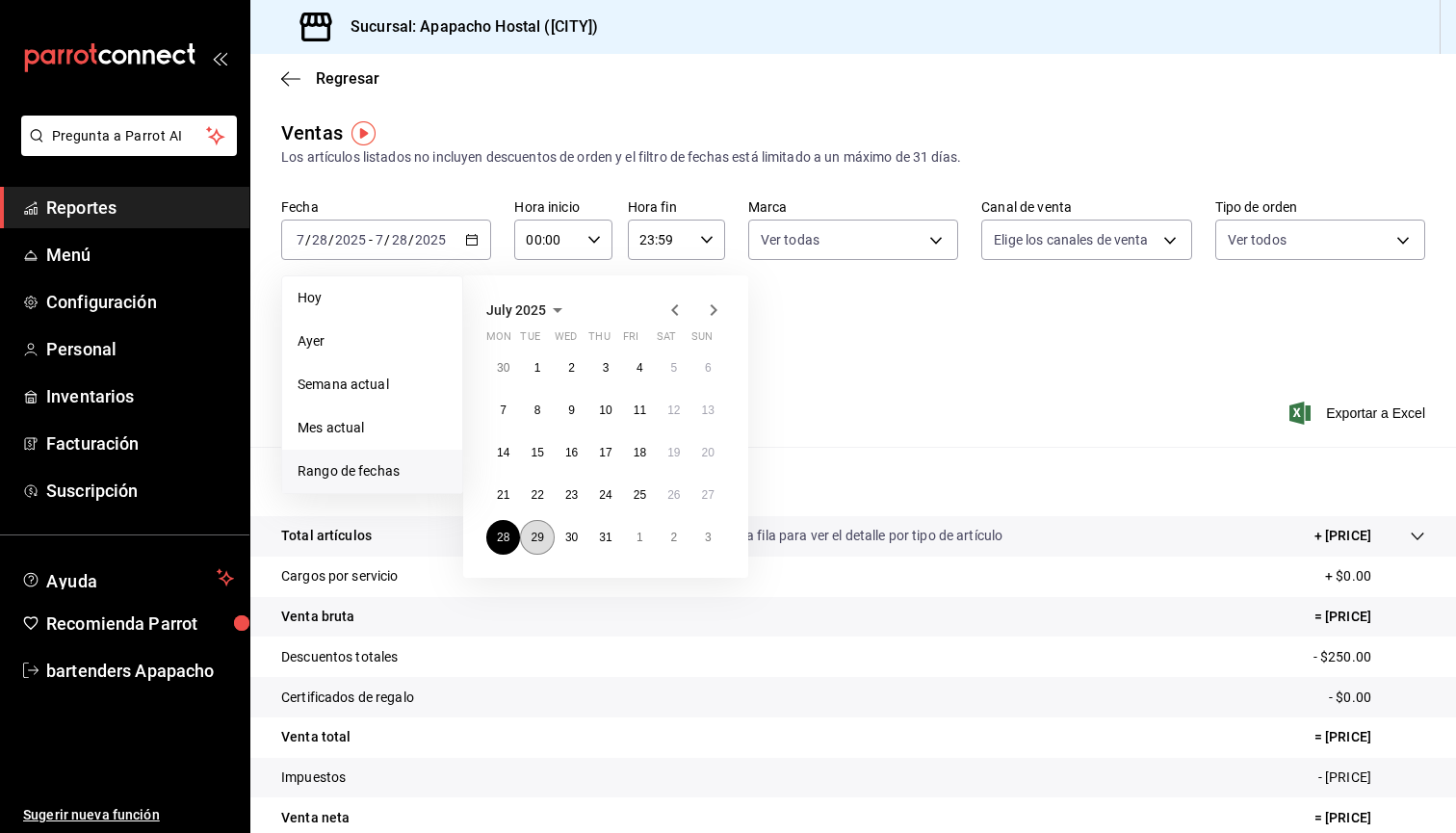 click on "29" at bounding box center [536, 537] 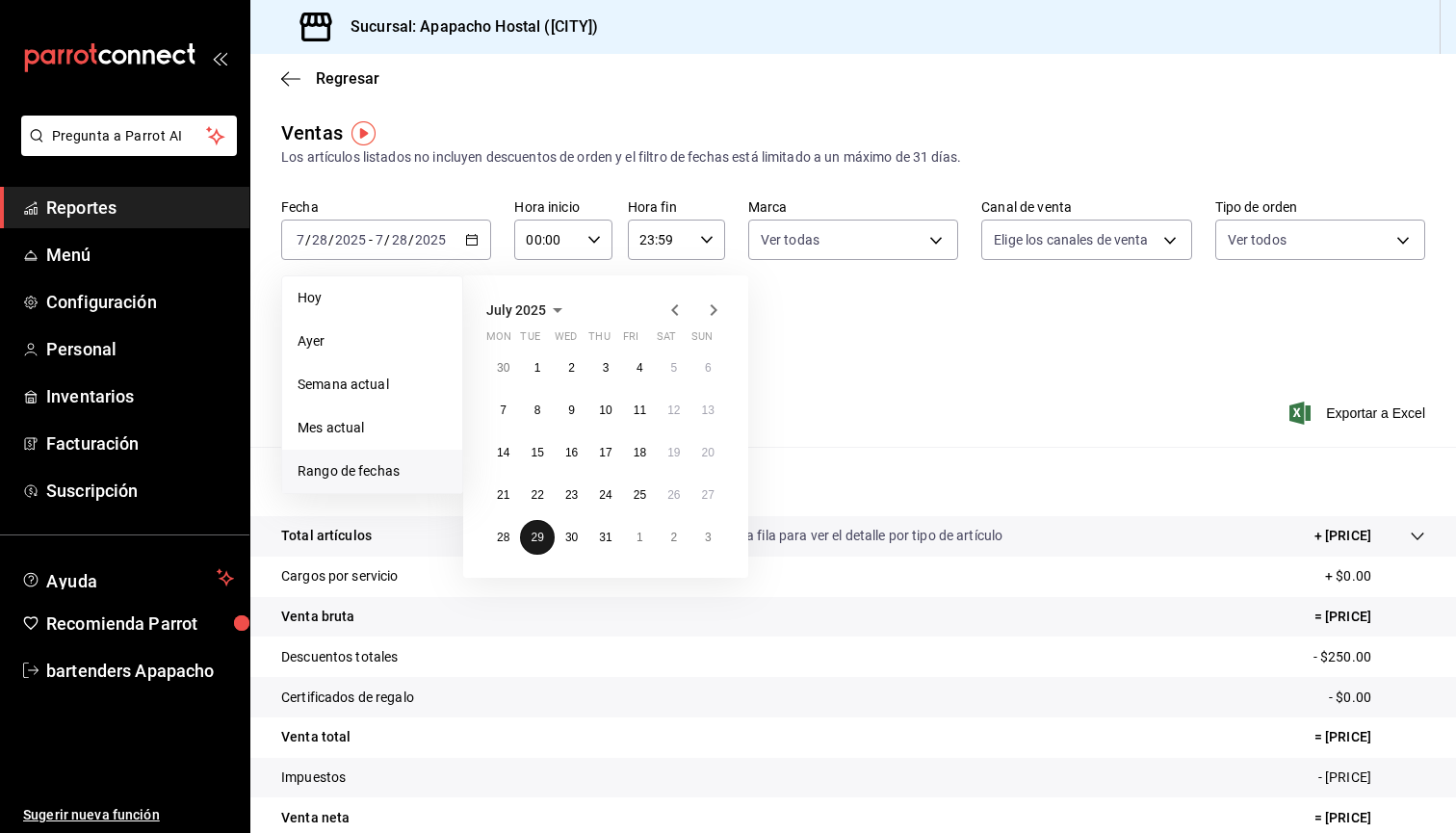 click on "29" at bounding box center [536, 537] 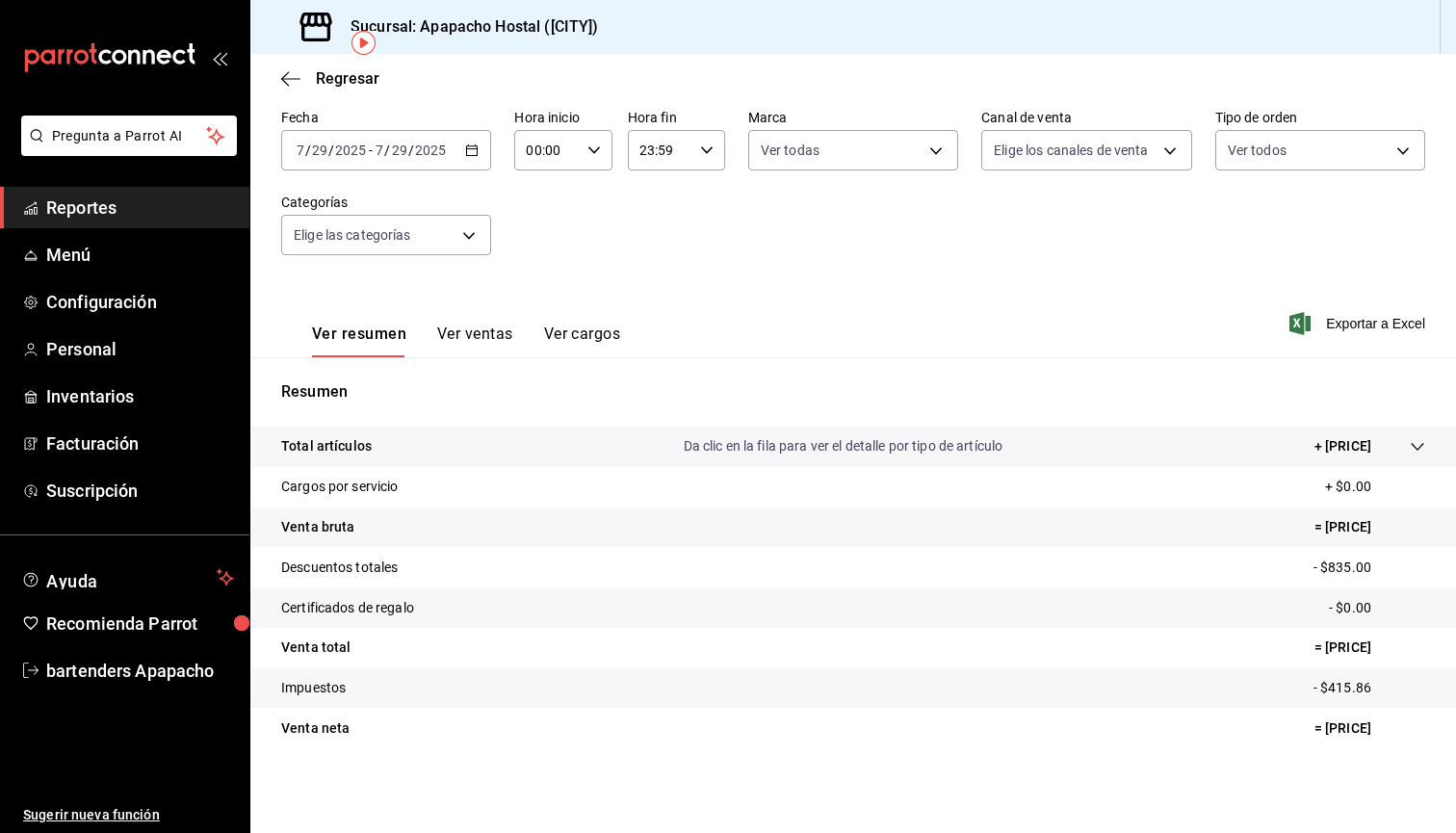 scroll, scrollTop: 90, scrollLeft: 0, axis: vertical 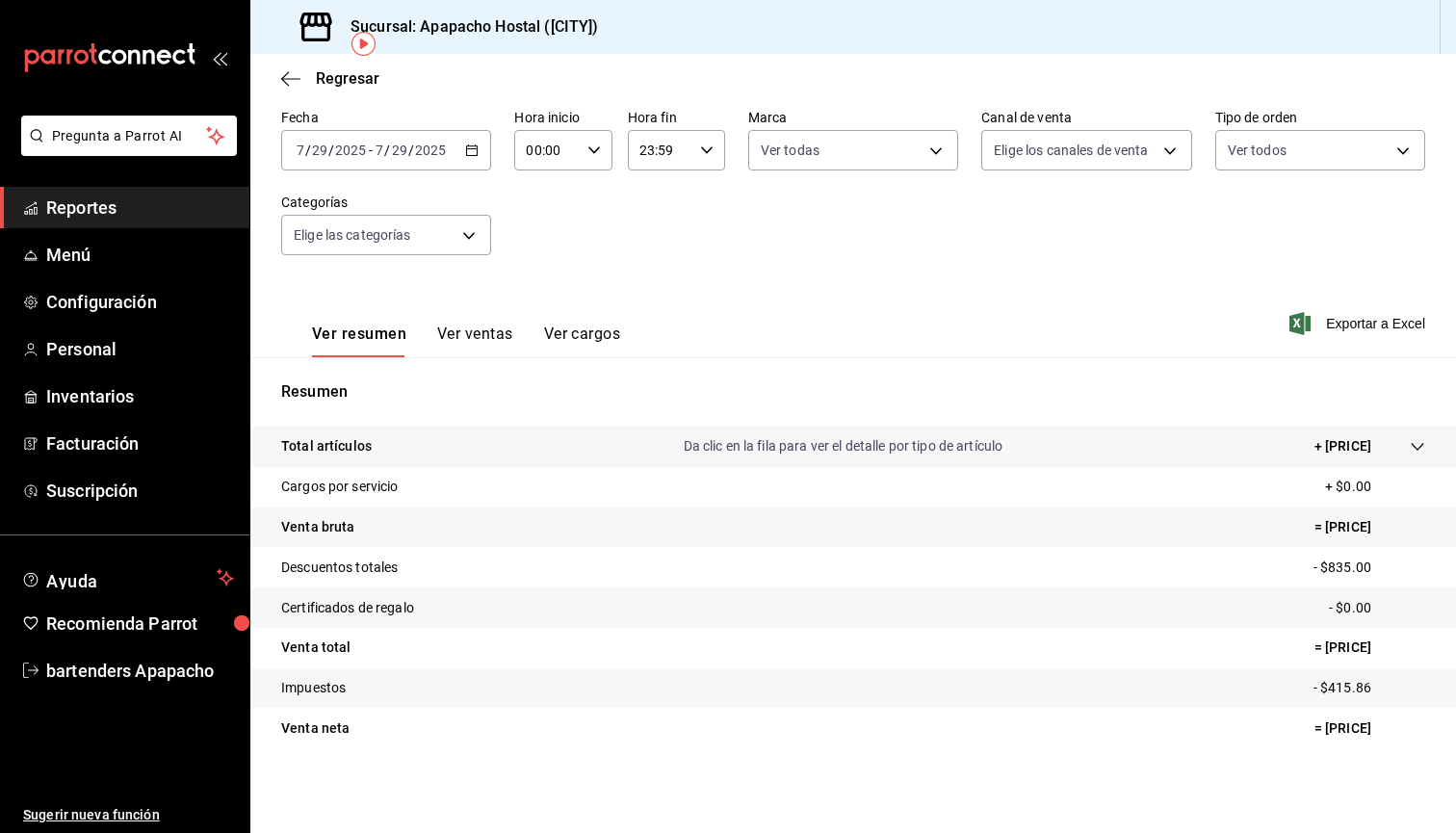 click on "Reportes" at bounding box center [140, 207] 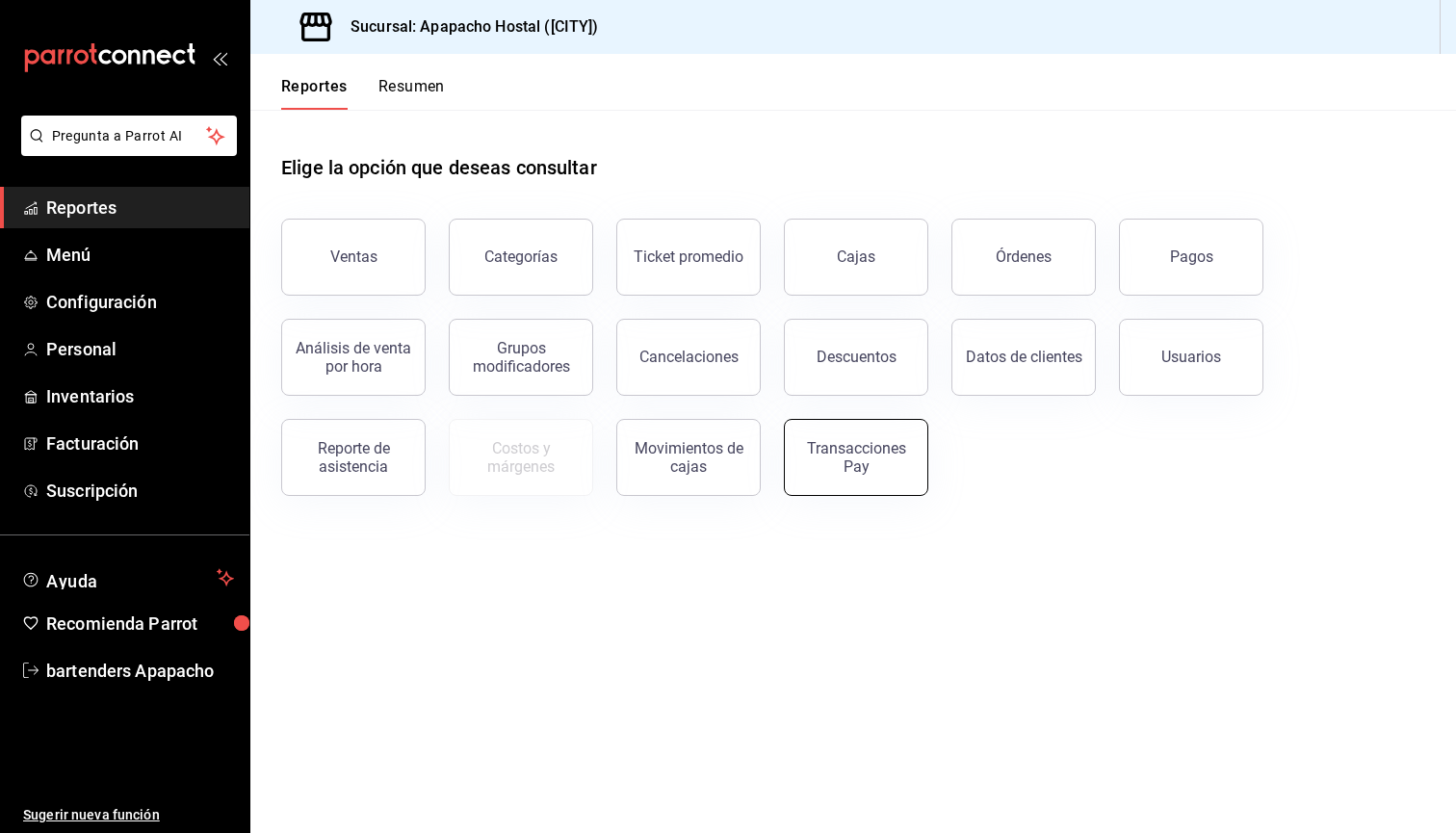 click on "Transacciones Pay" at bounding box center [856, 457] 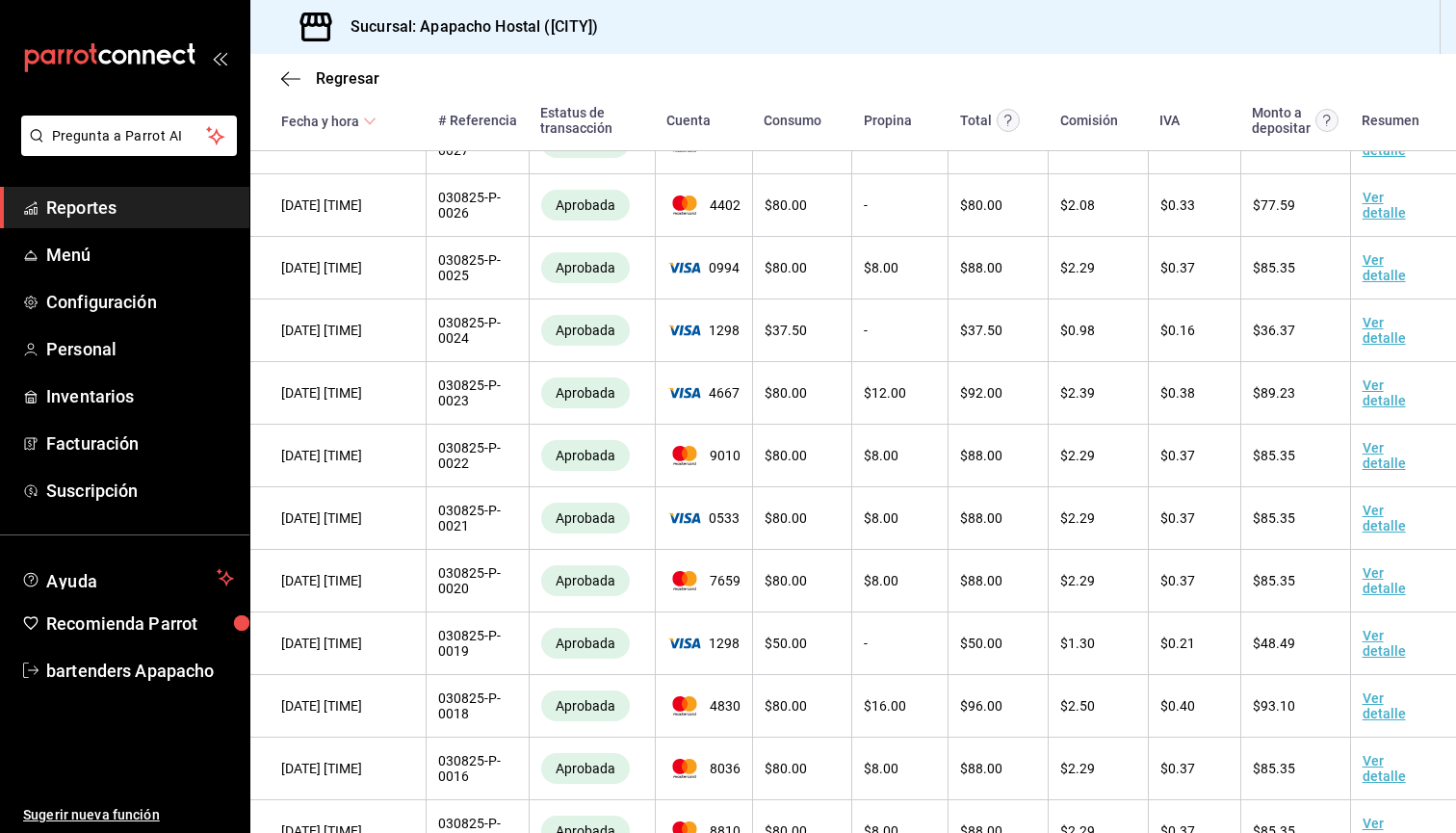 scroll, scrollTop: 6006, scrollLeft: 0, axis: vertical 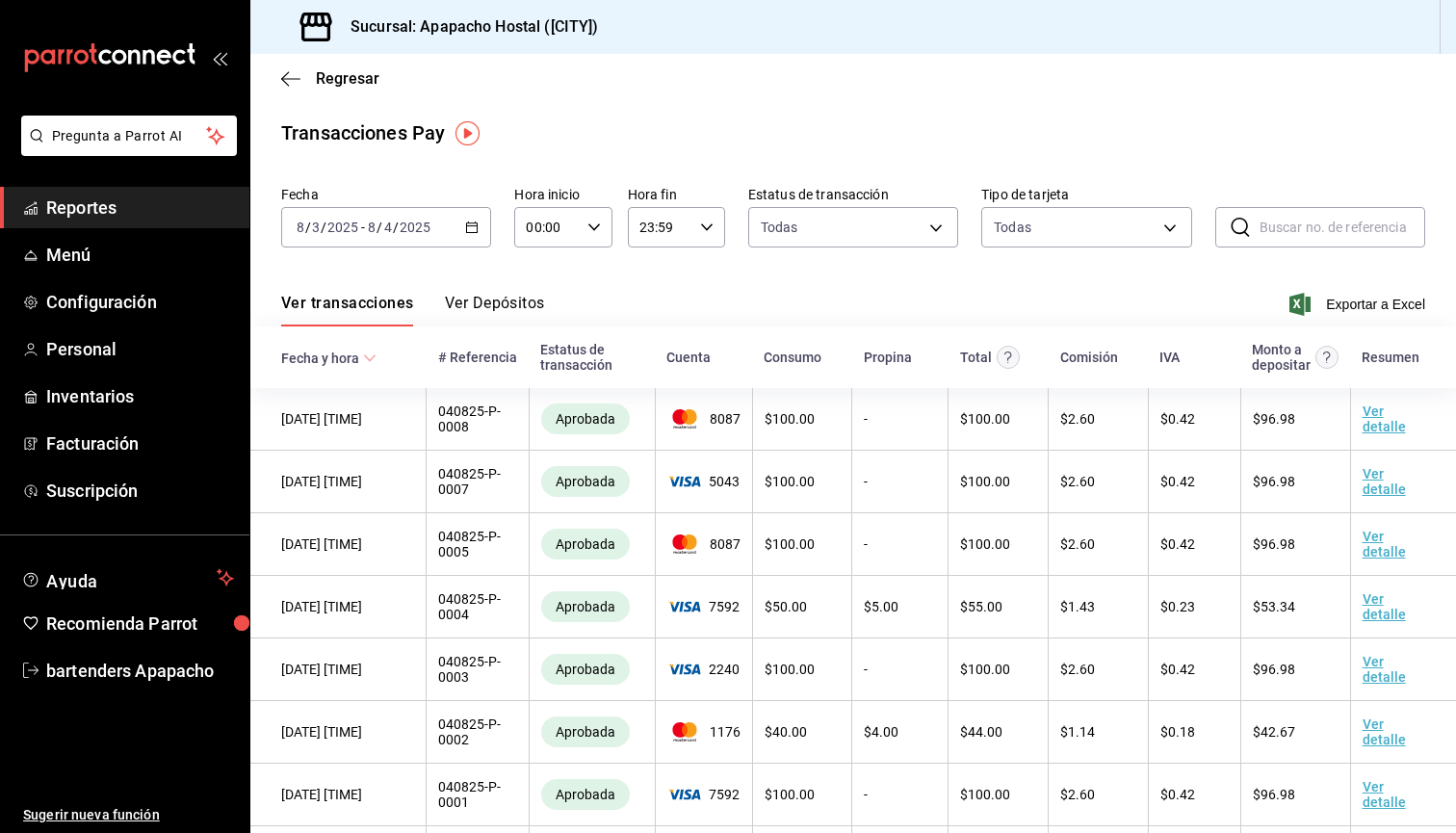click on "Reportes" at bounding box center [124, 207] 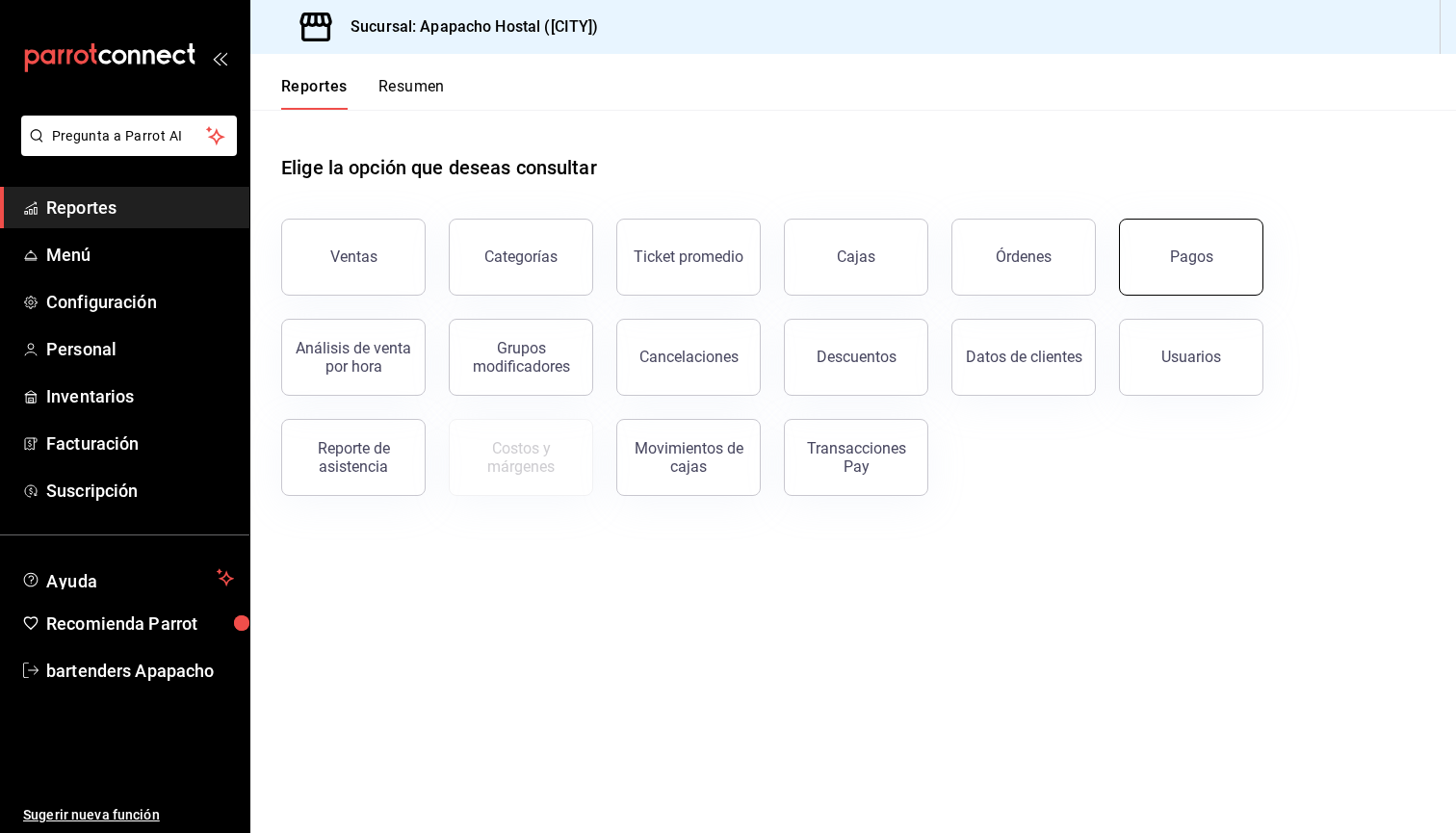 click on "Pagos" at bounding box center (1191, 256) 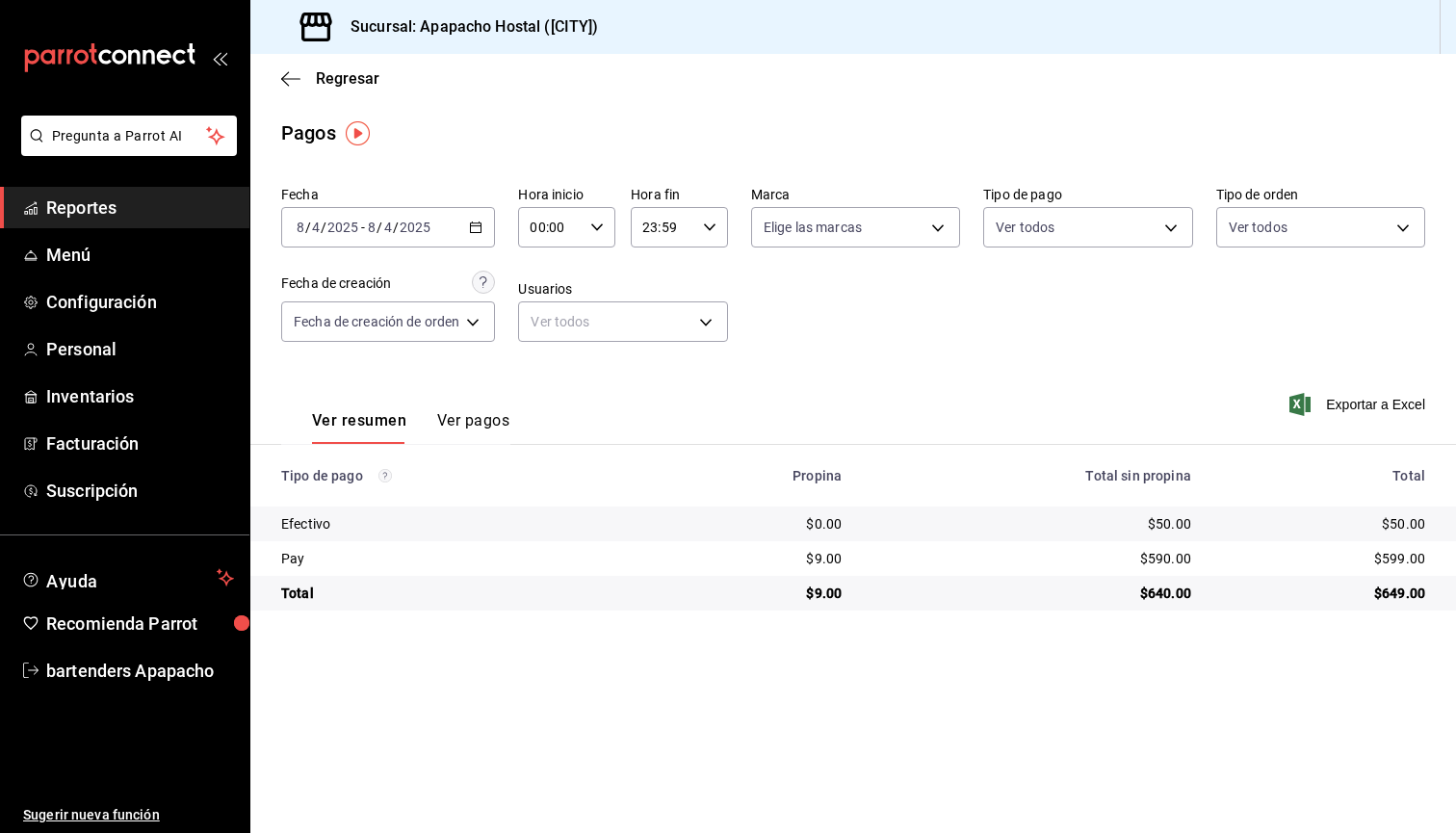 scroll, scrollTop: 1, scrollLeft: 0, axis: vertical 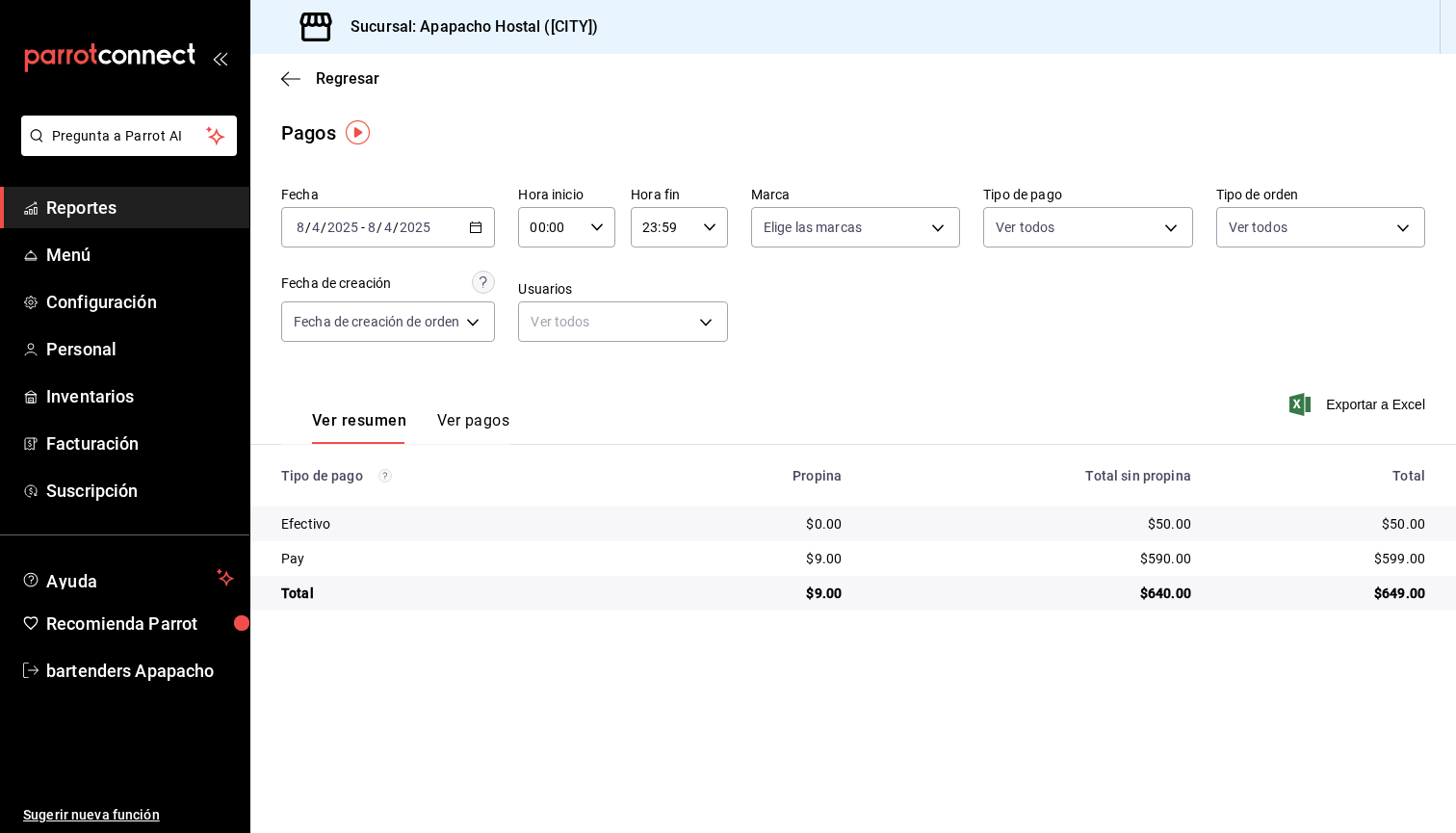 click on "2025-08-04 8 / 4 / 2025 - 2025-08-04 8 / 4 / 2025" at bounding box center [388, 227] 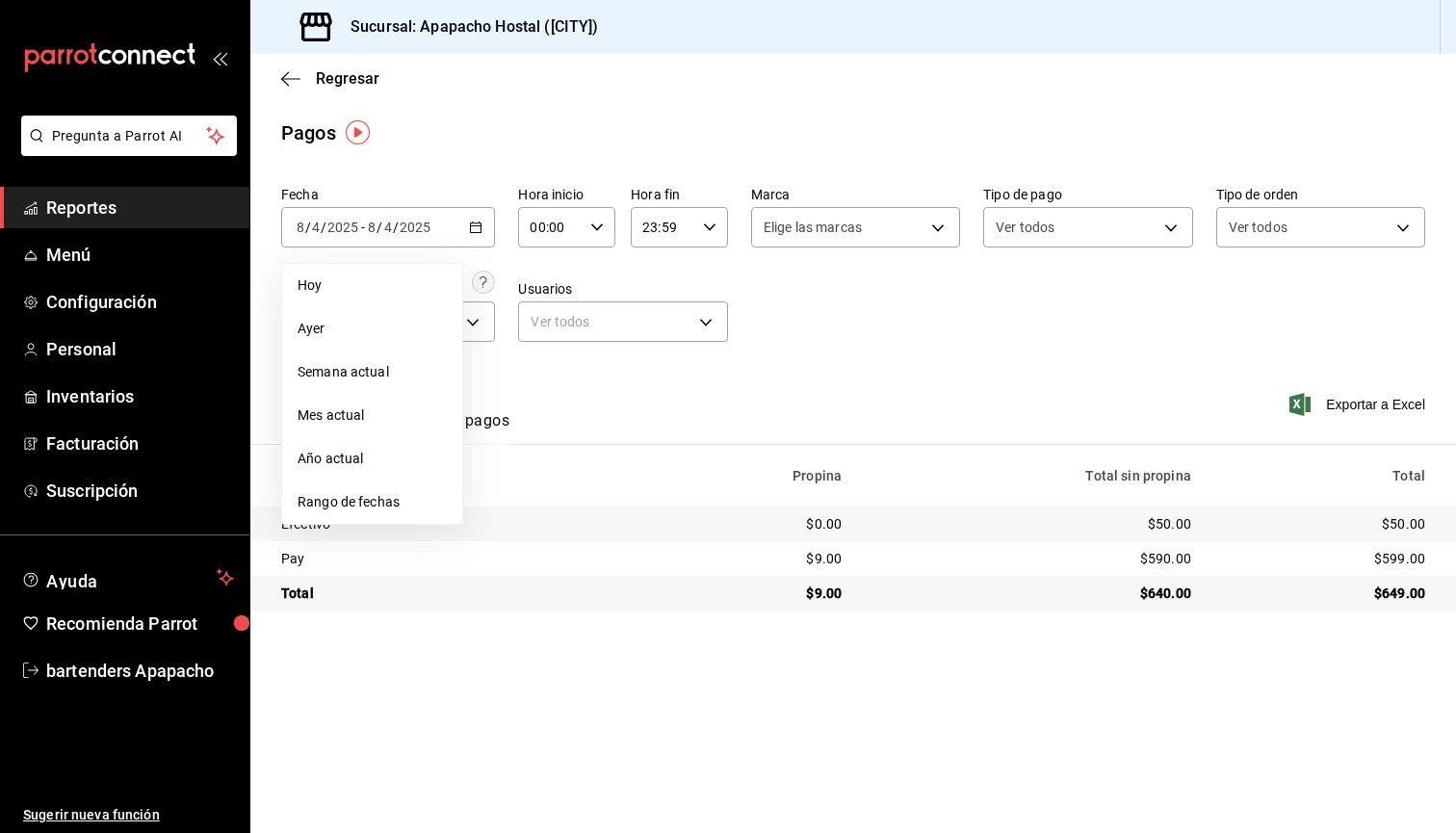 scroll, scrollTop: 0, scrollLeft: 0, axis: both 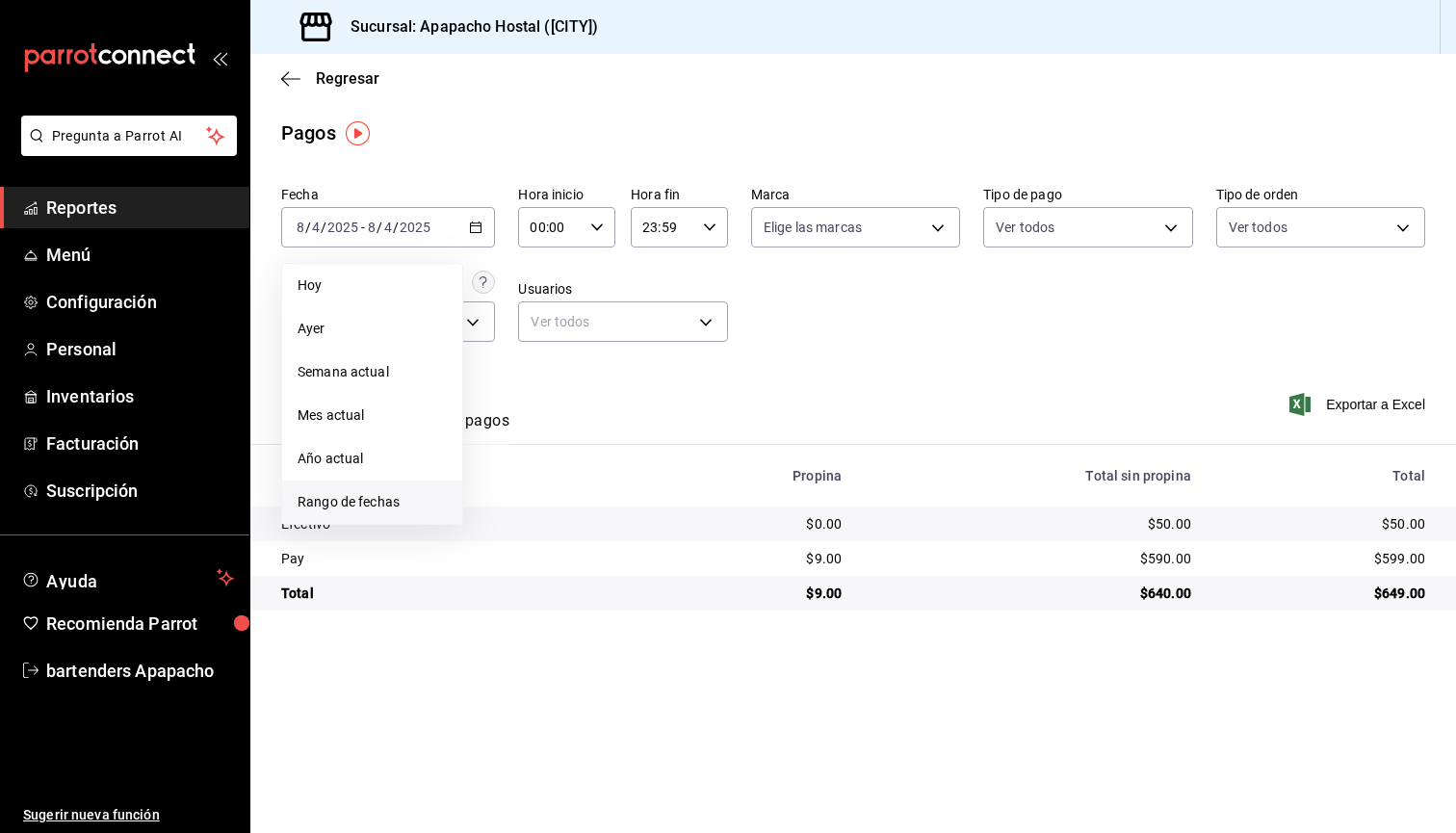 click on "Rango de fechas" at bounding box center (372, 502) 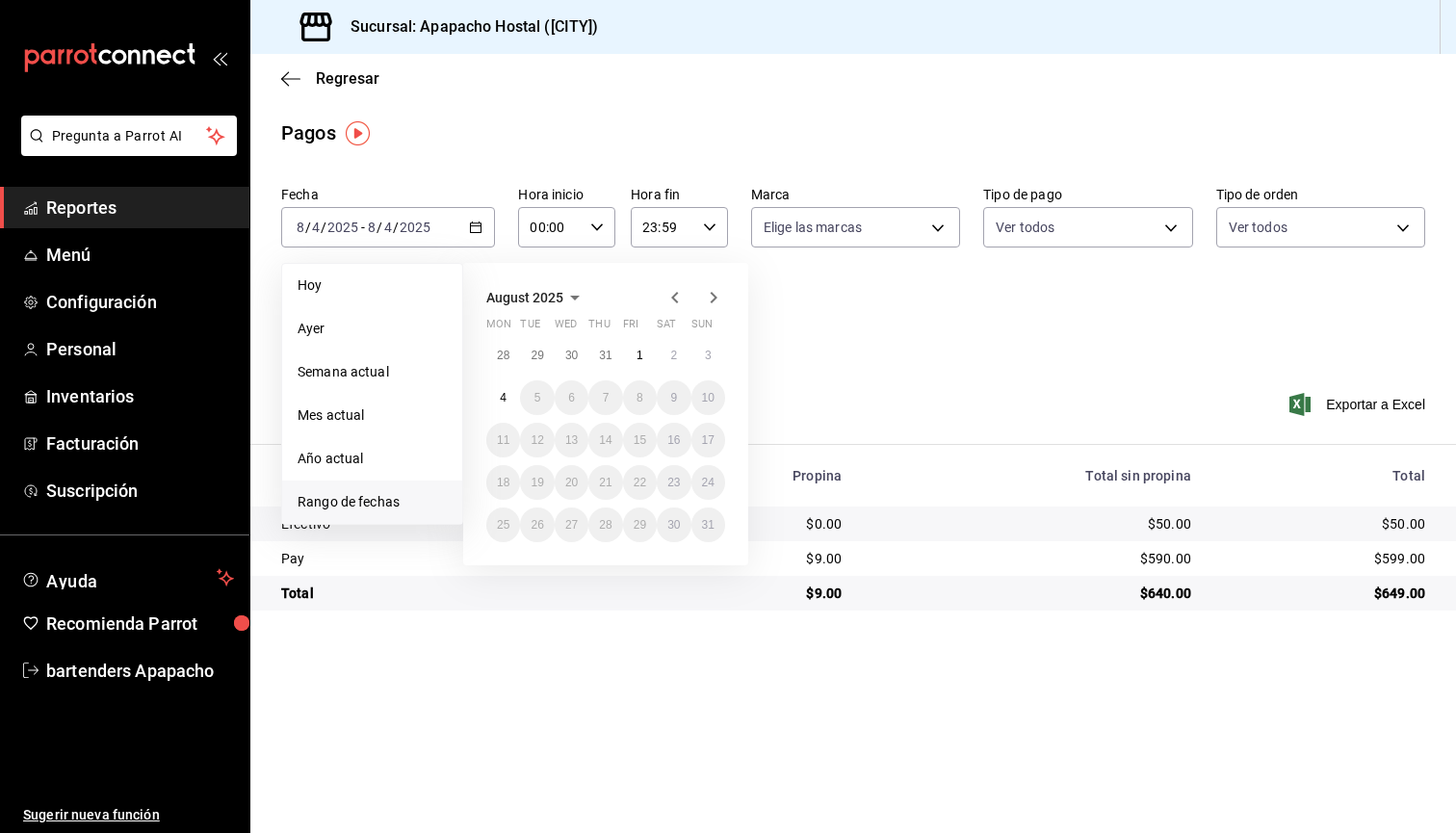 click 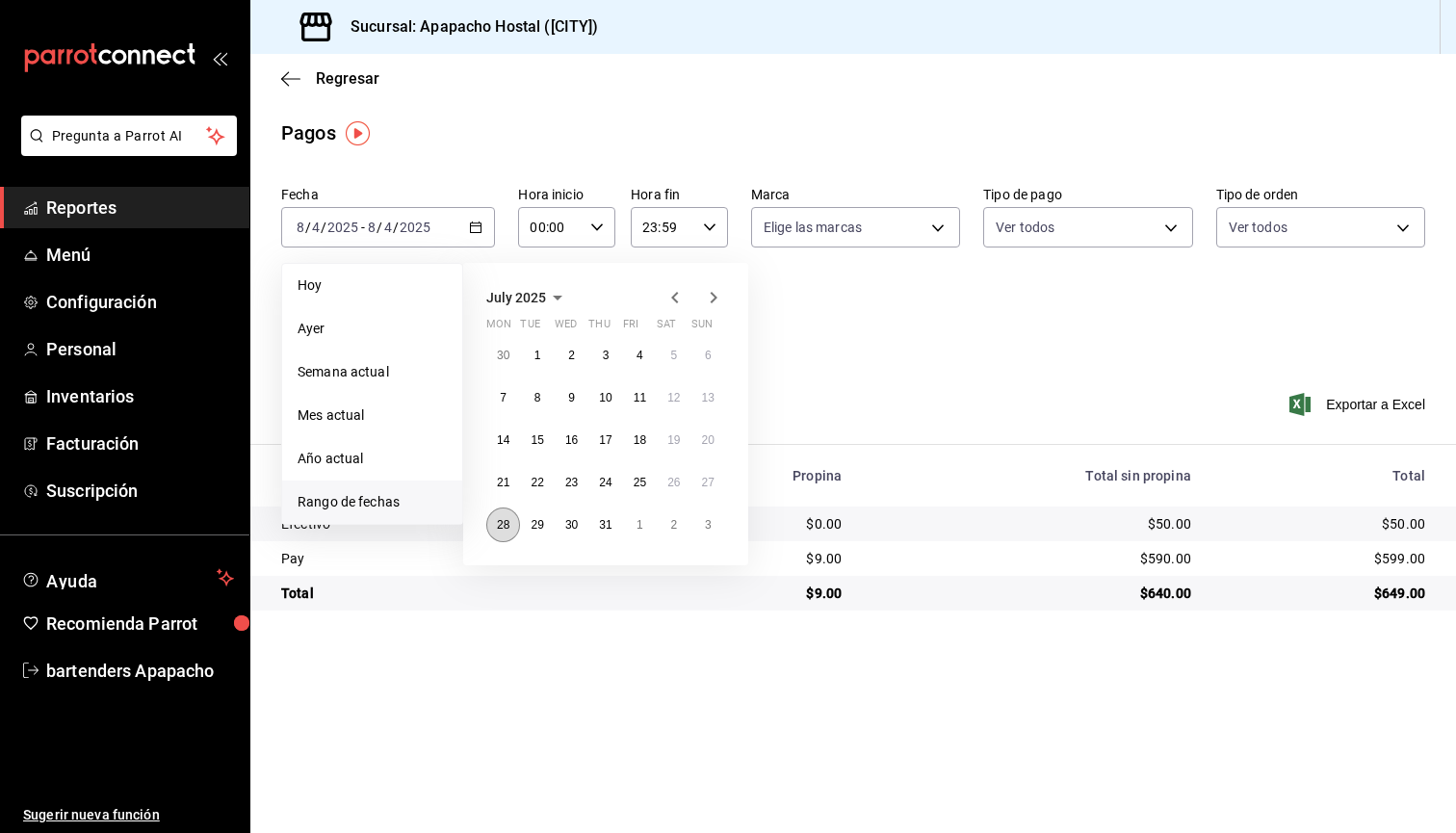 click on "28" at bounding box center (503, 525) 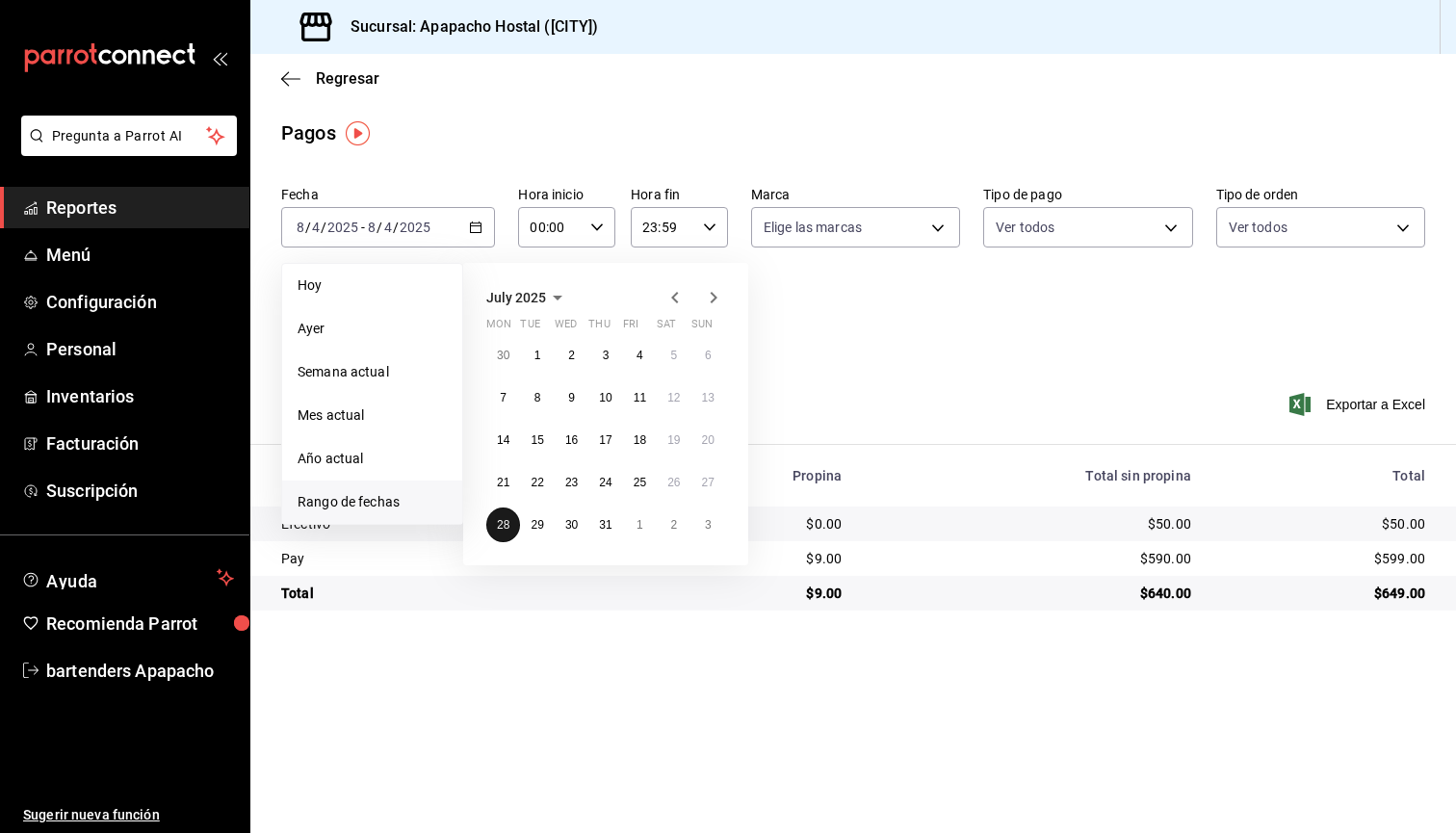 click on "28" at bounding box center (503, 525) 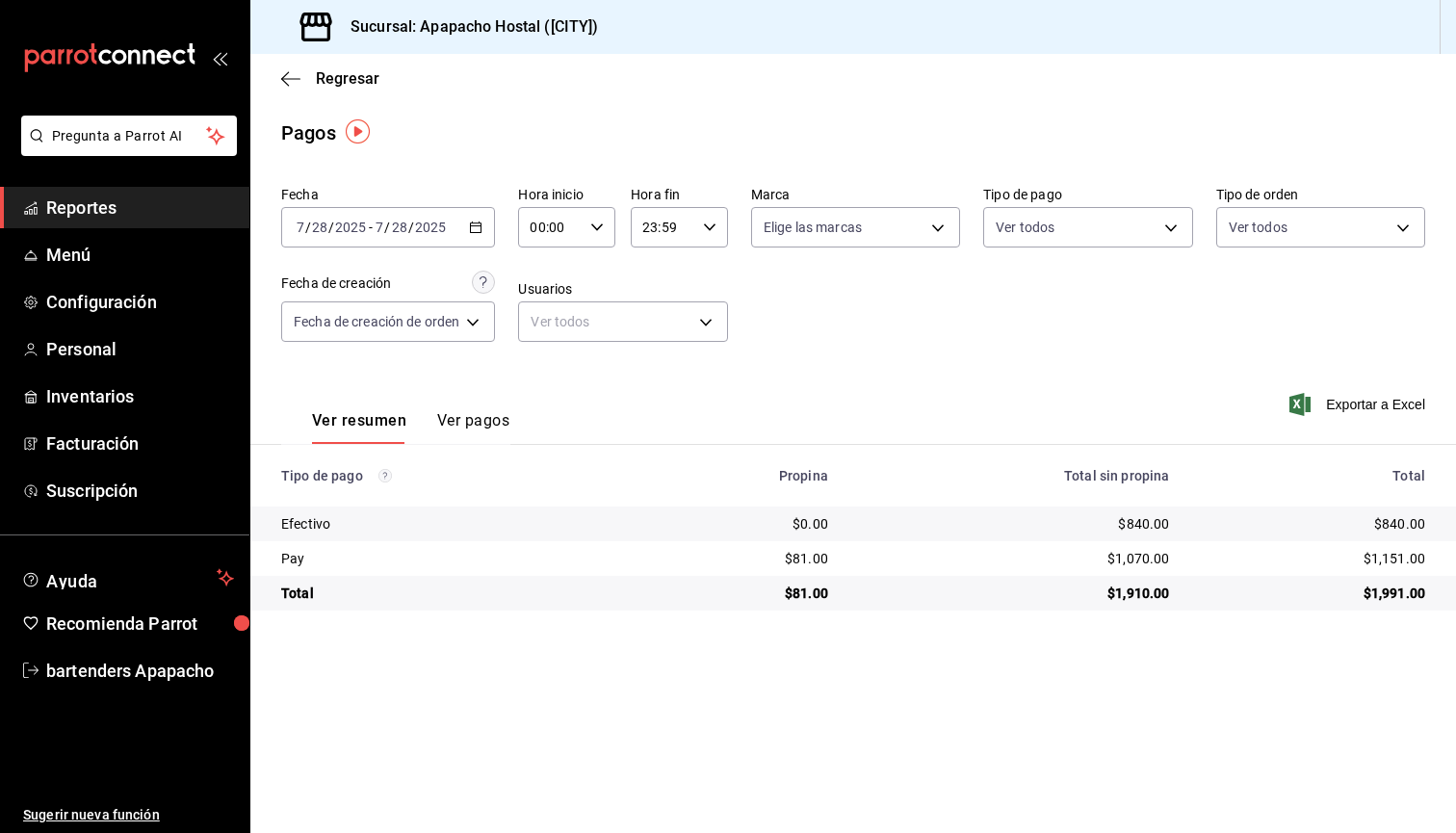 scroll, scrollTop: 0, scrollLeft: 0, axis: both 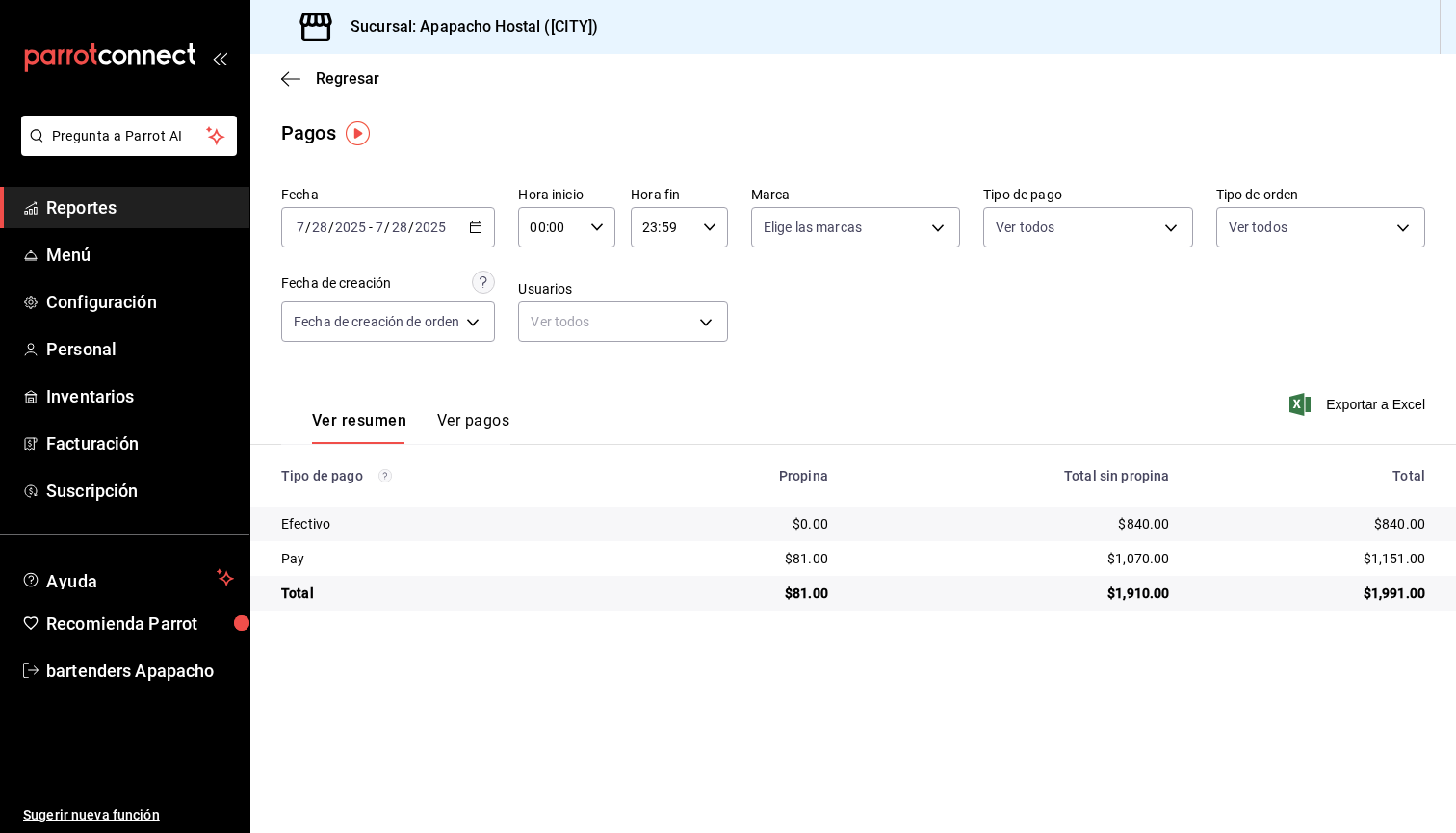 click on "00:00" at bounding box center [550, 227] 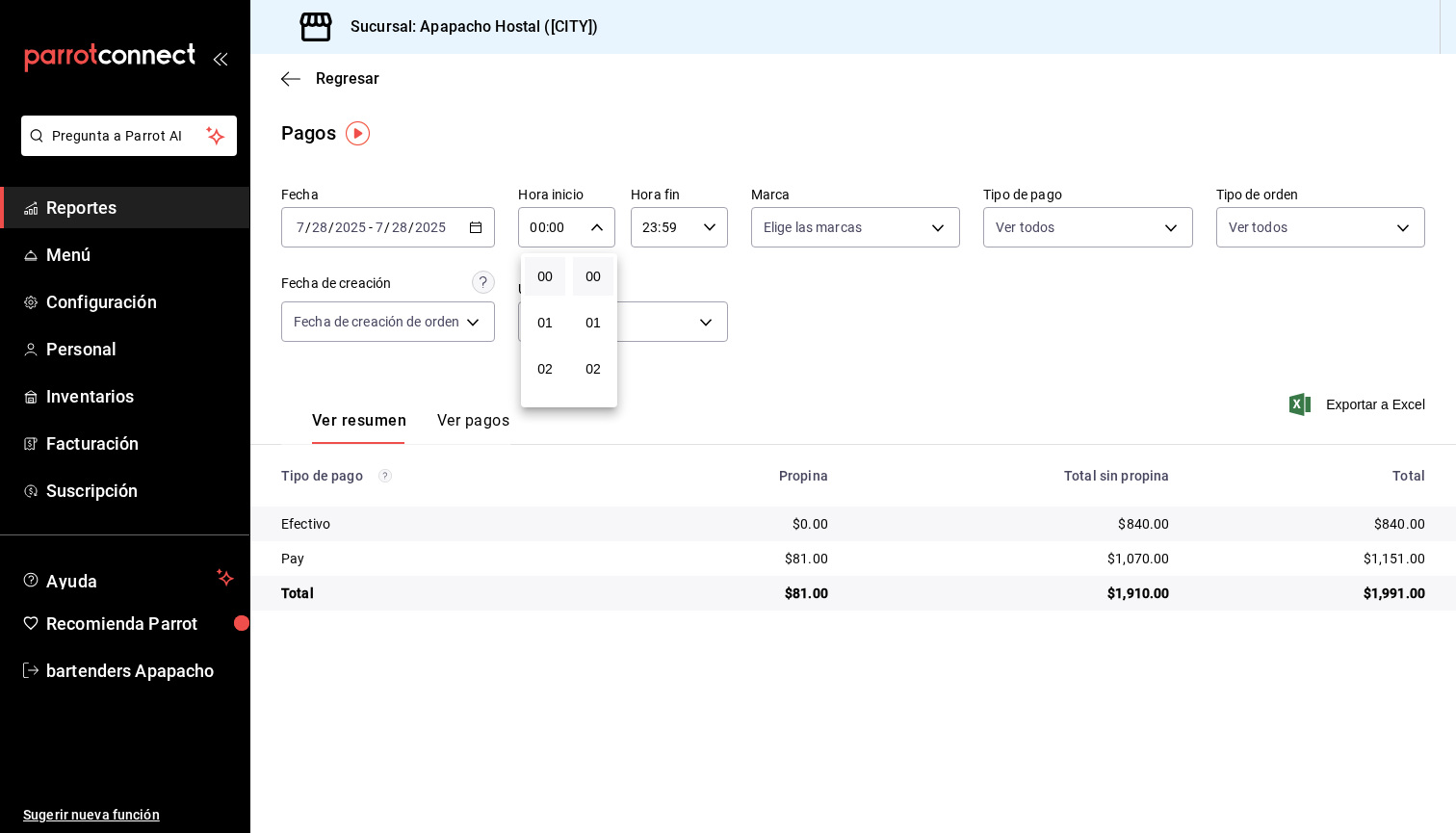 click at bounding box center [728, 416] 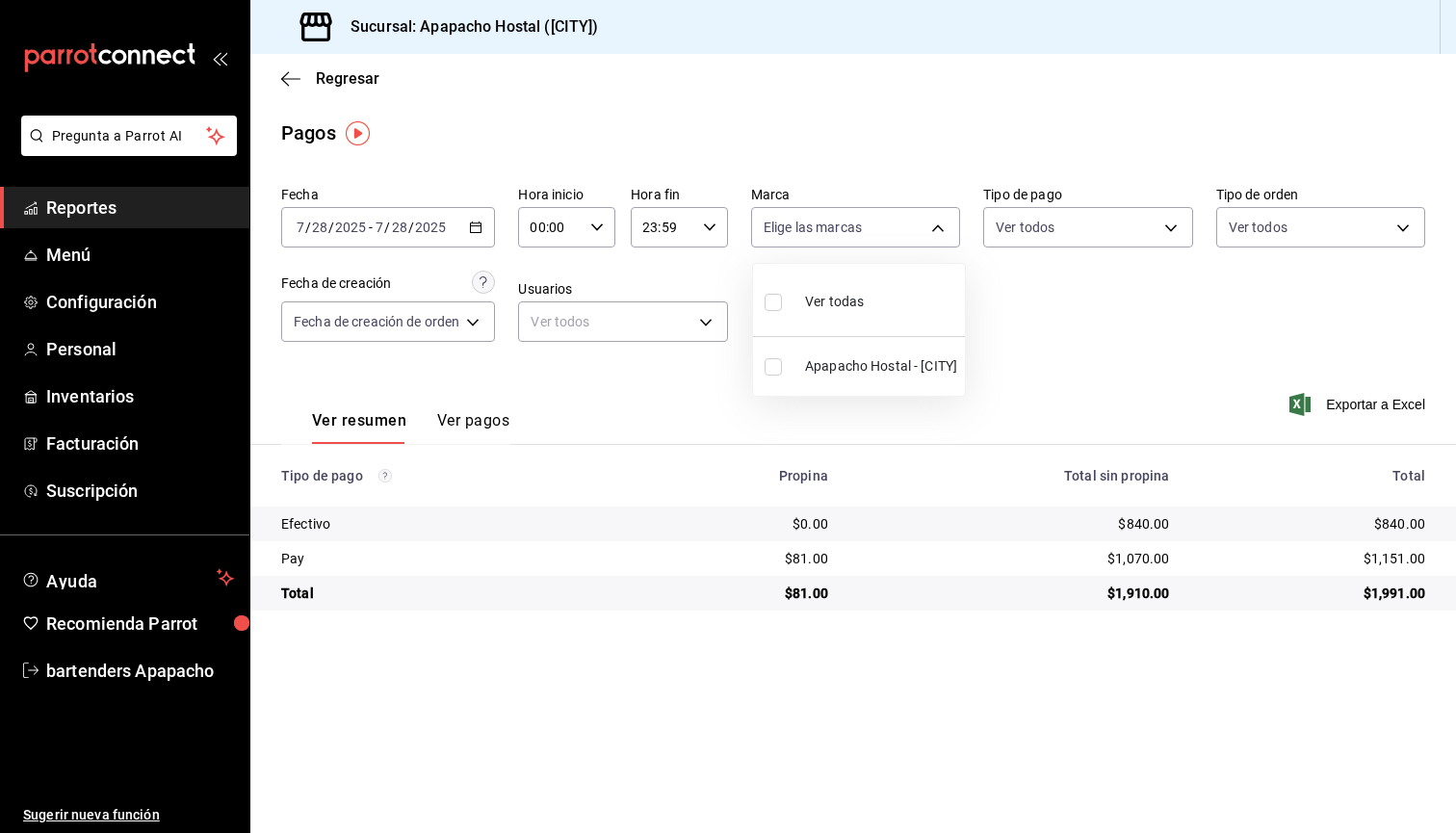 click on "Pregunta a Parrot AI Reportes   Menú   Configuración   Personal   Inventarios   Facturación   Suscripción   Ayuda Recomienda Parrot   bartenders Apapacho   Sugerir nueva función   Sucursal: Apapacho Hostal ([CITY]) Regresar Pagos Fecha [DATE] [DATE] - [DATE] [DATE] Hora inicio [TIME] Hora inicio Hora fin [TIME] Hora fin Marca Elige las marcas Tipo de pago Ver todos Tipo de orden Ver todos Fecha de creación   Fecha de creación de orden ORDER Usuarios Ver todos null Ver resumen Ver pagos Exportar a Excel Tipo de pago   Propina Total sin propina Total Efectivo $0.00 $840.00 $840.00 Pay $81.00 $1,070.00 $1,151.00 Total $81.00 $1,910.00 $1,991.00 Pregunta a Parrot AI Reportes   Menú   Configuración   Personal   Inventarios   Facturación   Suscripción   Ayuda Recomienda Parrot   bartenders Apapacho   Sugerir nueva función   GANA 1 MES GRATIS EN TU SUSCRIPCIÓN AQUÍ Ver video tutorial Ir a video Visitar centro de ayuda ([PHONE]) soporte@[DOMAIN].io Visitar centro de ayuda" at bounding box center (728, 416) 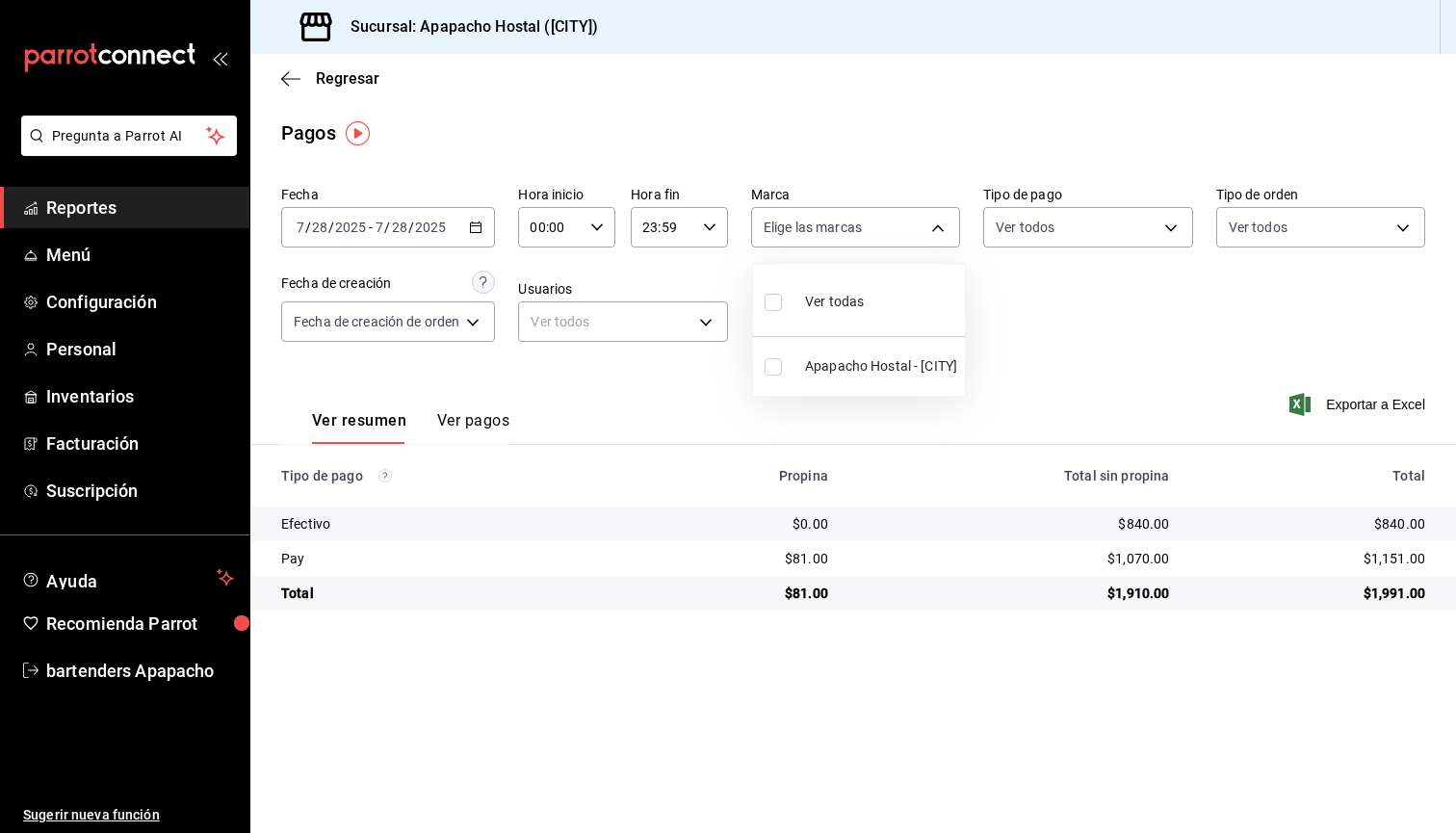 drag, startPoint x: 1040, startPoint y: 297, endPoint x: 1046, endPoint y: 284, distance: 14.3178211 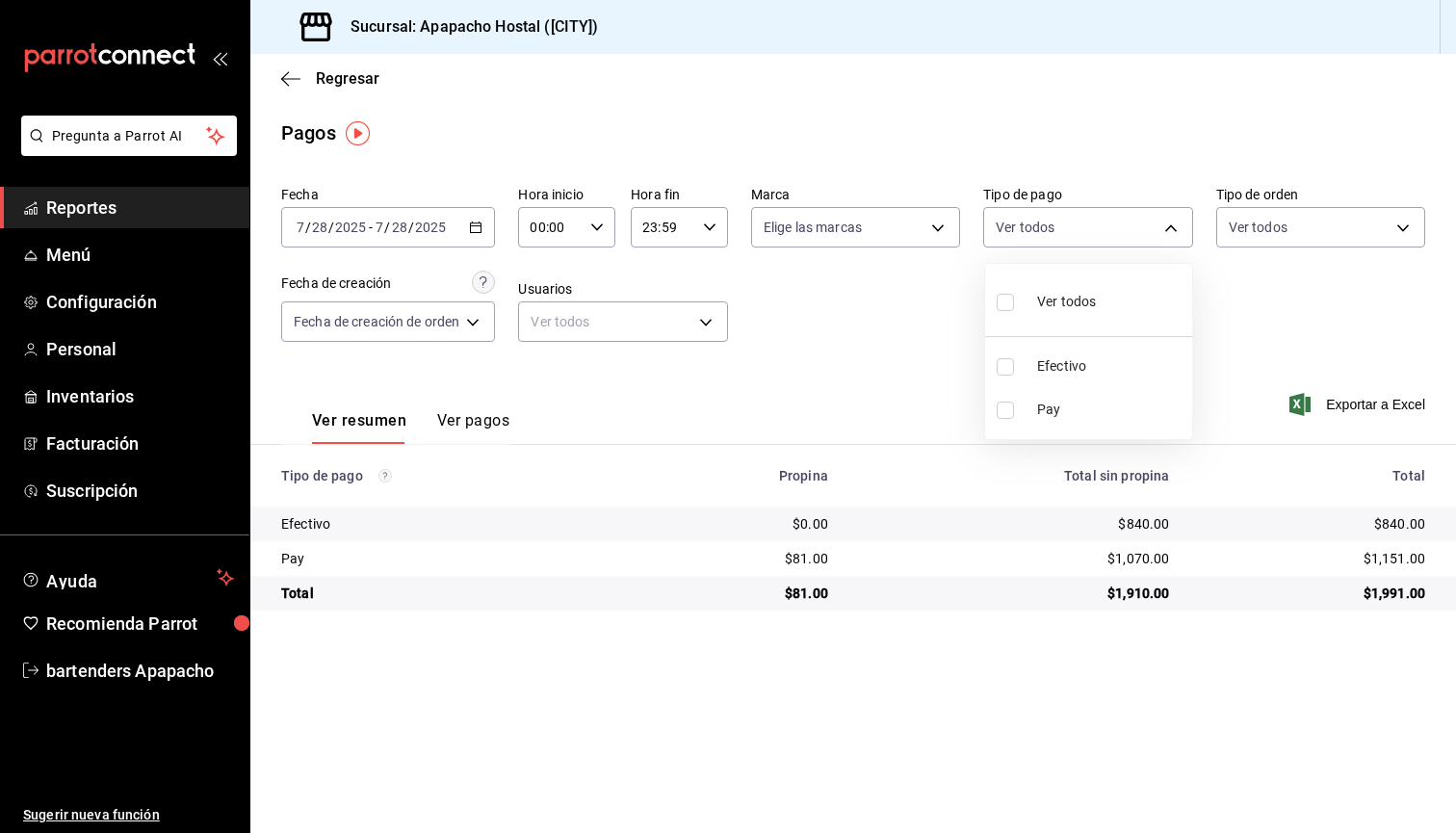 click on "Pregunta a Parrot AI Reportes   Menú   Configuración   Personal   Inventarios   Facturación   Suscripción   Ayuda Recomienda Parrot   bartenders Apapacho   Sugerir nueva función   Sucursal: Apapacho Hostal ([CITY]) Regresar Pagos Fecha [DATE] [DATE] - [DATE] [DATE] Hora inicio [TIME] Hora inicio Hora fin [TIME] Hora fin Marca Elige las marcas Tipo de pago Ver todos Tipo de orden Ver todos Fecha de creación   Fecha de creación de orden ORDER Usuarios Ver todos null Ver resumen Ver pagos Exportar a Excel Tipo de pago   Propina Total sin propina Total Efectivo $0.00 $840.00 $840.00 Pay $81.00 $1,070.00 $1,151.00 Total $81.00 $1,910.00 $1,991.00 Pregunta a Parrot AI Reportes   Menú   Configuración   Personal   Inventarios   Facturación   Suscripción   Ayuda Recomienda Parrot   bartenders Apapacho   Sugerir nueva función   GANA 1 MES GRATIS EN TU SUSCRIPCIÓN AQUÍ Ver video tutorial Ir a video Visitar centro de ayuda ([PHONE]) soporte@[DOMAIN].io Visitar centro de ayuda" at bounding box center [728, 416] 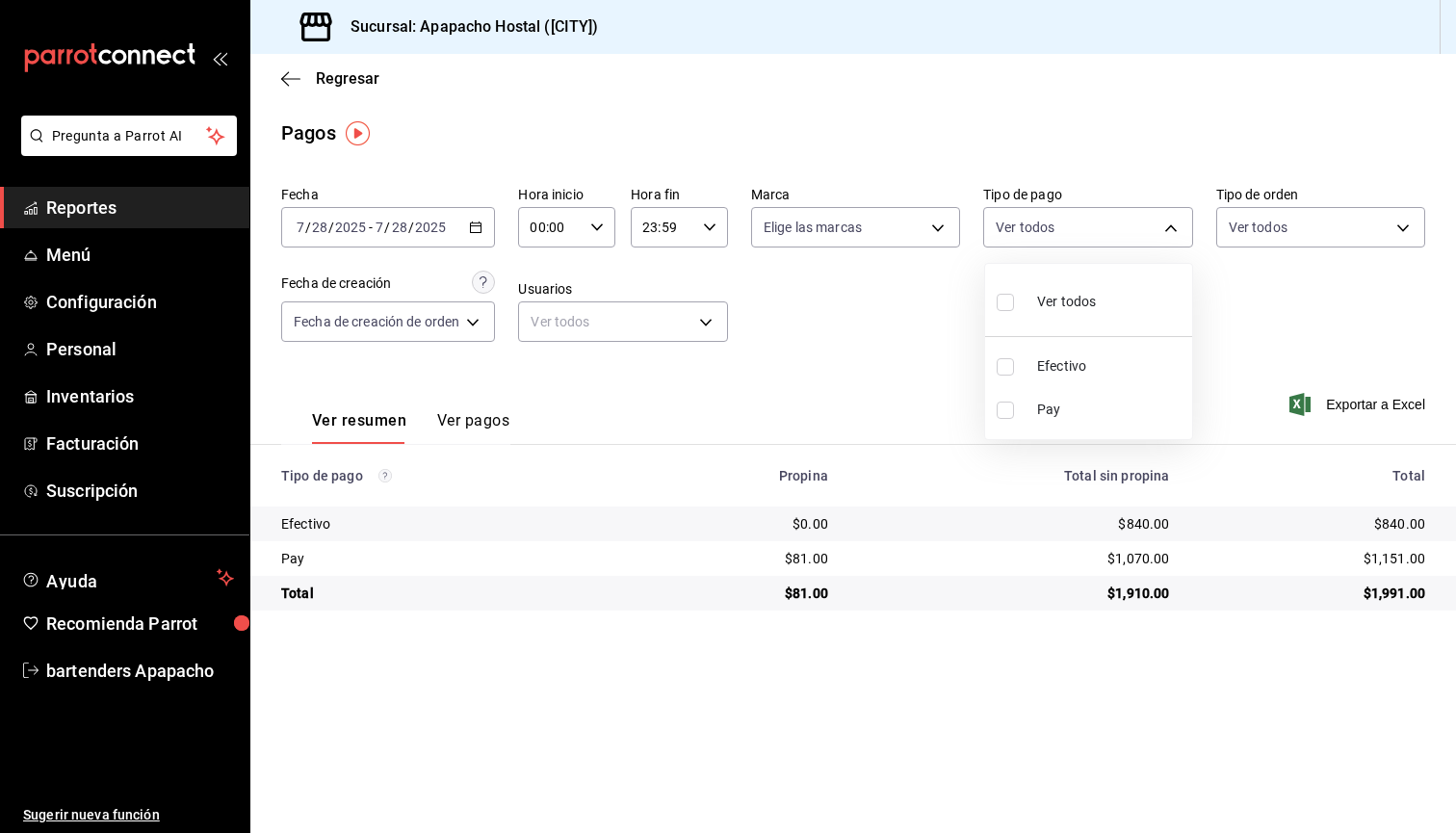 click at bounding box center (1005, 410) 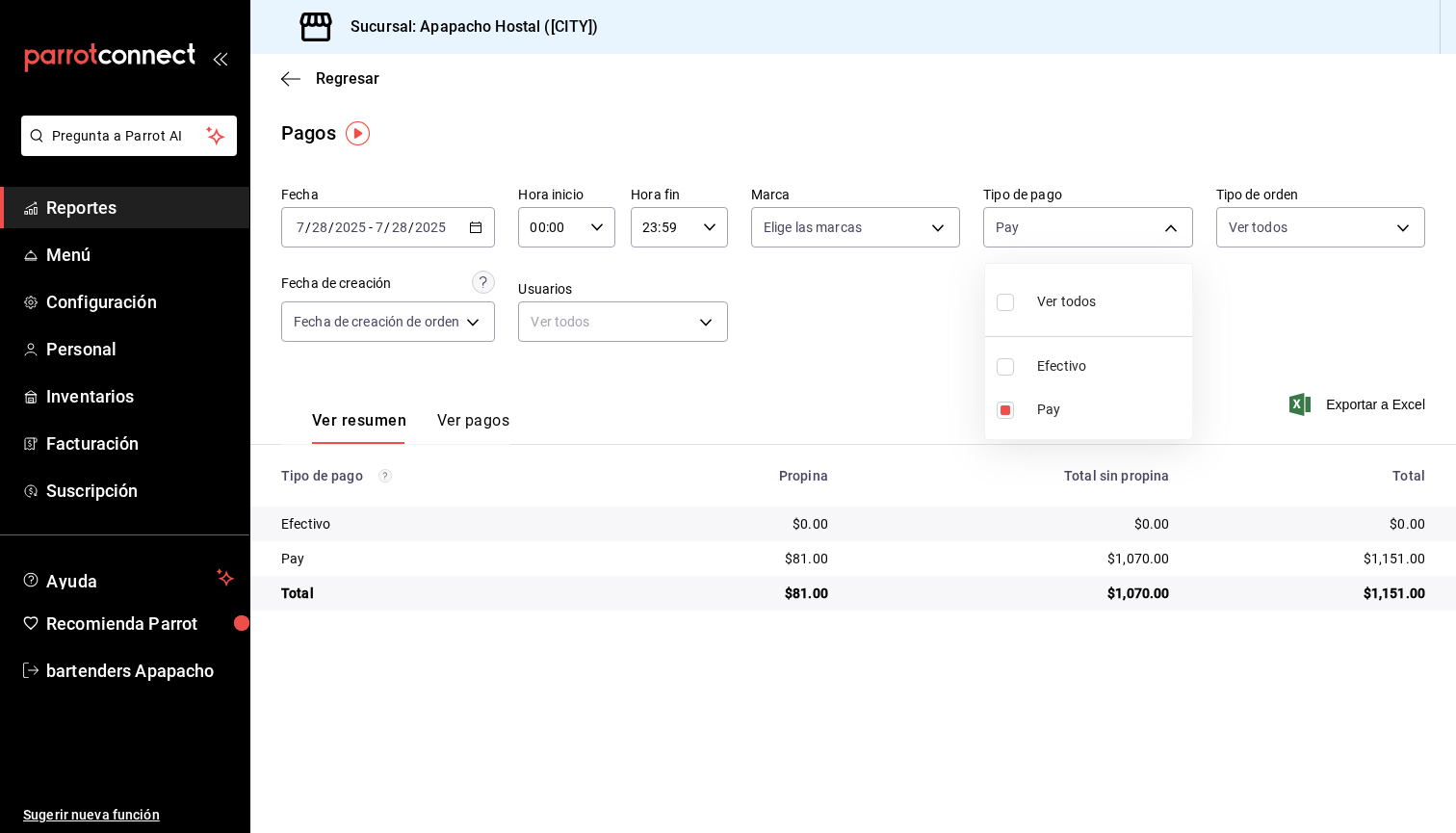 click at bounding box center [1005, 367] 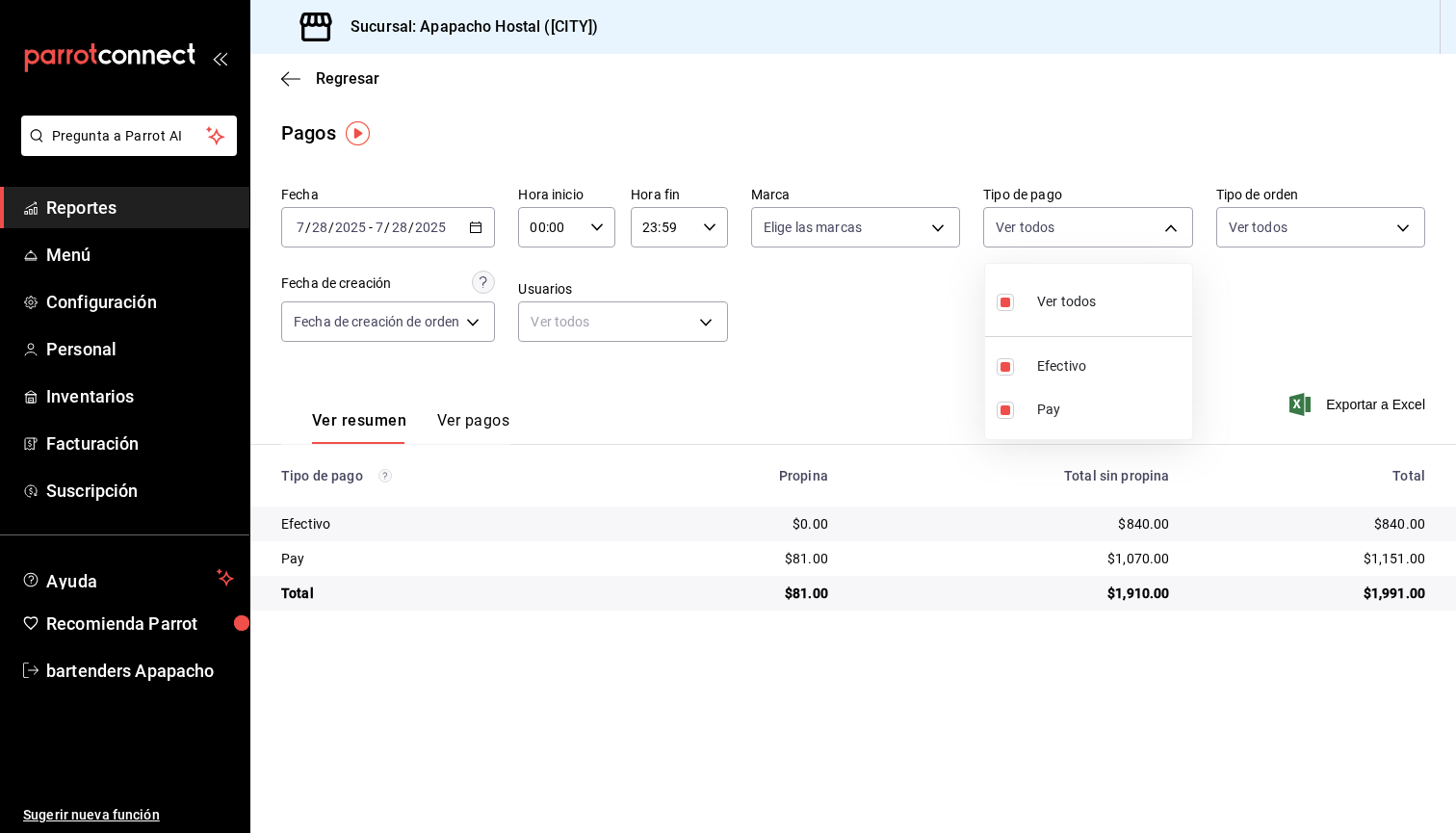 click at bounding box center [728, 416] 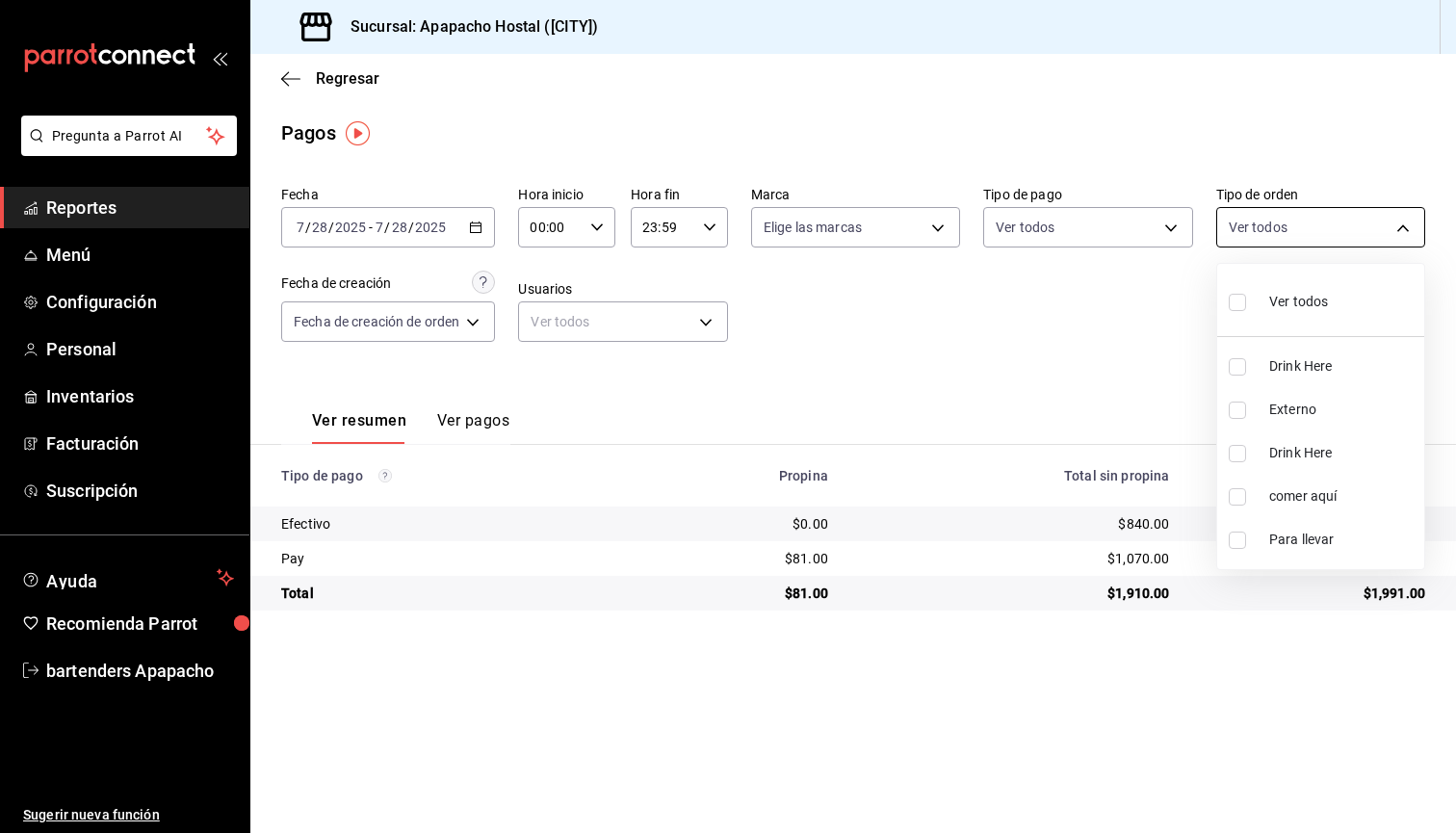 click on "Pregunta a Parrot AI Reportes   Menú   Configuración   Personal   Inventarios   Facturación   Suscripción   Ayuda Recomienda Parrot   bartenders Apapacho   Sugerir nueva función   Sucursal: Apapacho Hostal ([CITY]) Regresar Pagos Fecha [DATE] [DATE] - [DATE] [DATE] Hora inicio [TIME] Hora inicio Hora fin [TIME] Hora fin Marca Elige las marcas Tipo de pago Ver todos [UUID],[UUID] Tipo de orden Ver todos Fecha de creación   Fecha de creación de orden ORDER Usuarios Ver todos null Ver resumen Ver pagos Exportar a Excel Tipo de pago   Propina Total sin propina Total Efectivo $0.00 $840.00 $840.00 Pay $81.00 $1,070.00 $1,151.00 Total $81.00 $1,910.00 $1,991.00 Pregunta a Parrot AI Reportes   Menú   Configuración   Personal   Inventarios   Facturación   Suscripción   Ayuda Recomienda Parrot   bartenders Apapacho   Sugerir nueva función   GANA 1 MES GRATIS EN TU SUSCRIPCIÓN AQUÍ Ver video tutorial Ir a video ([PHONE])" at bounding box center [728, 416] 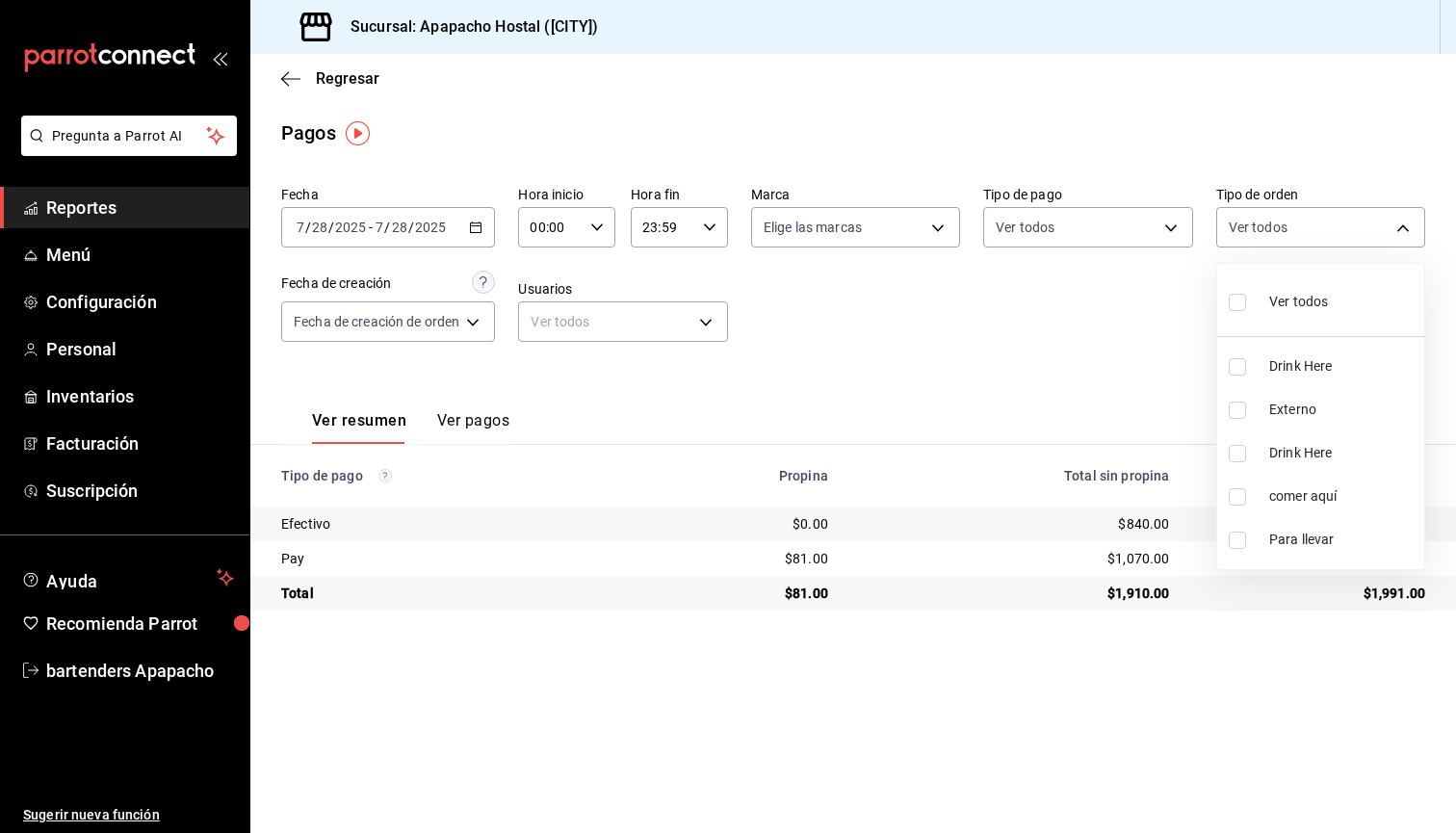 click at bounding box center (728, 416) 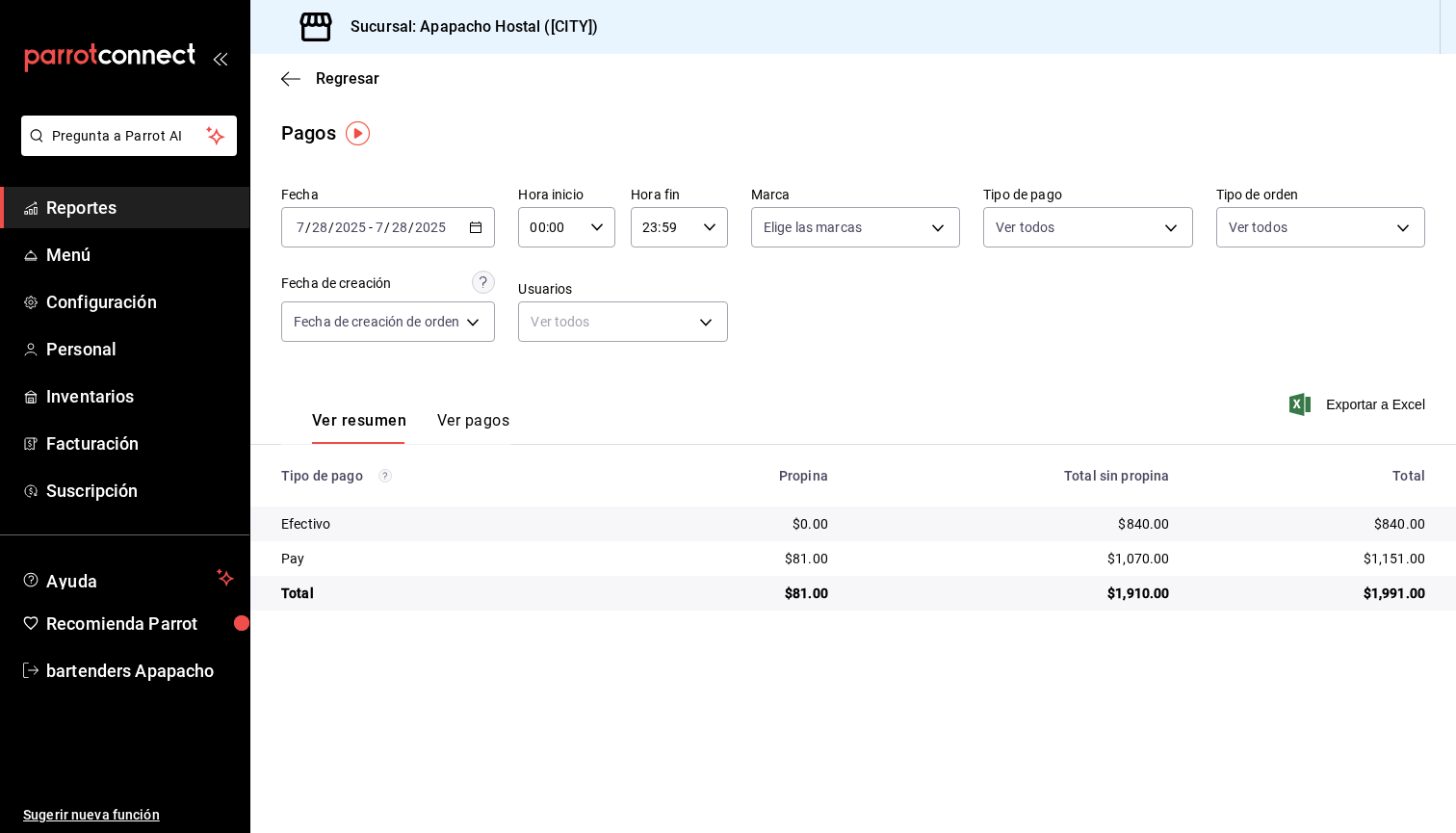 click 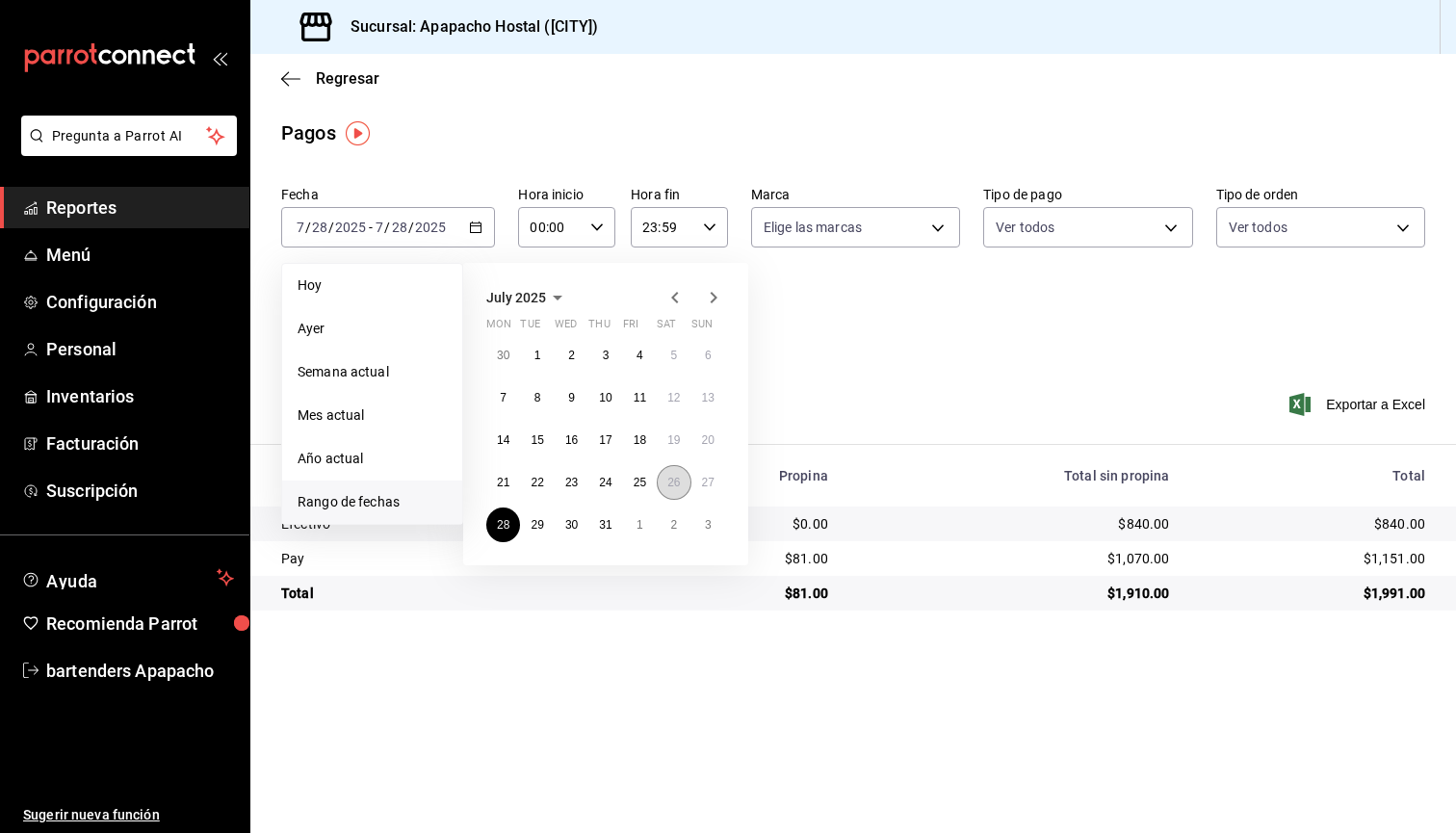 click on "26" at bounding box center (673, 482) 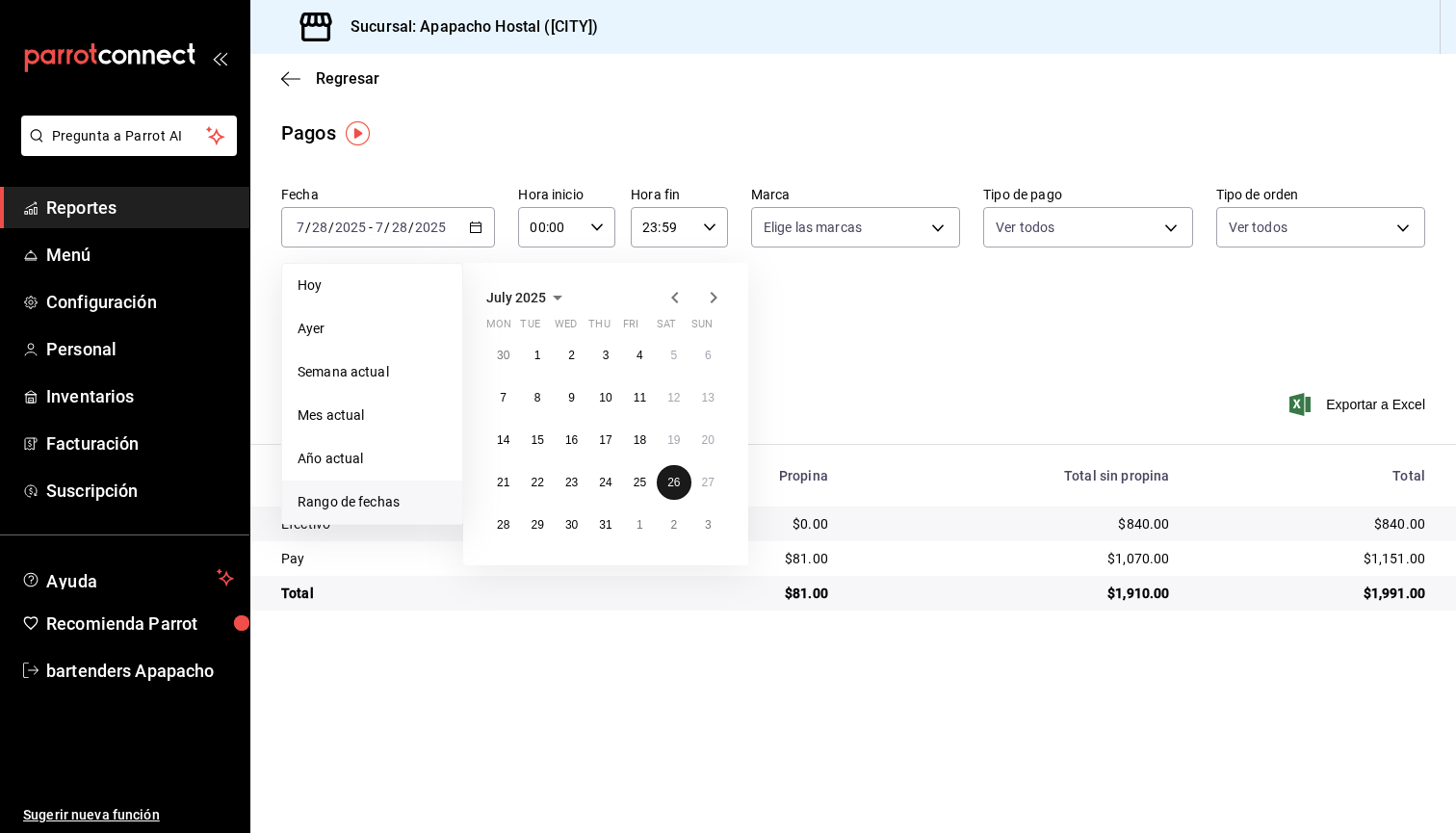 click on "26" at bounding box center [673, 482] 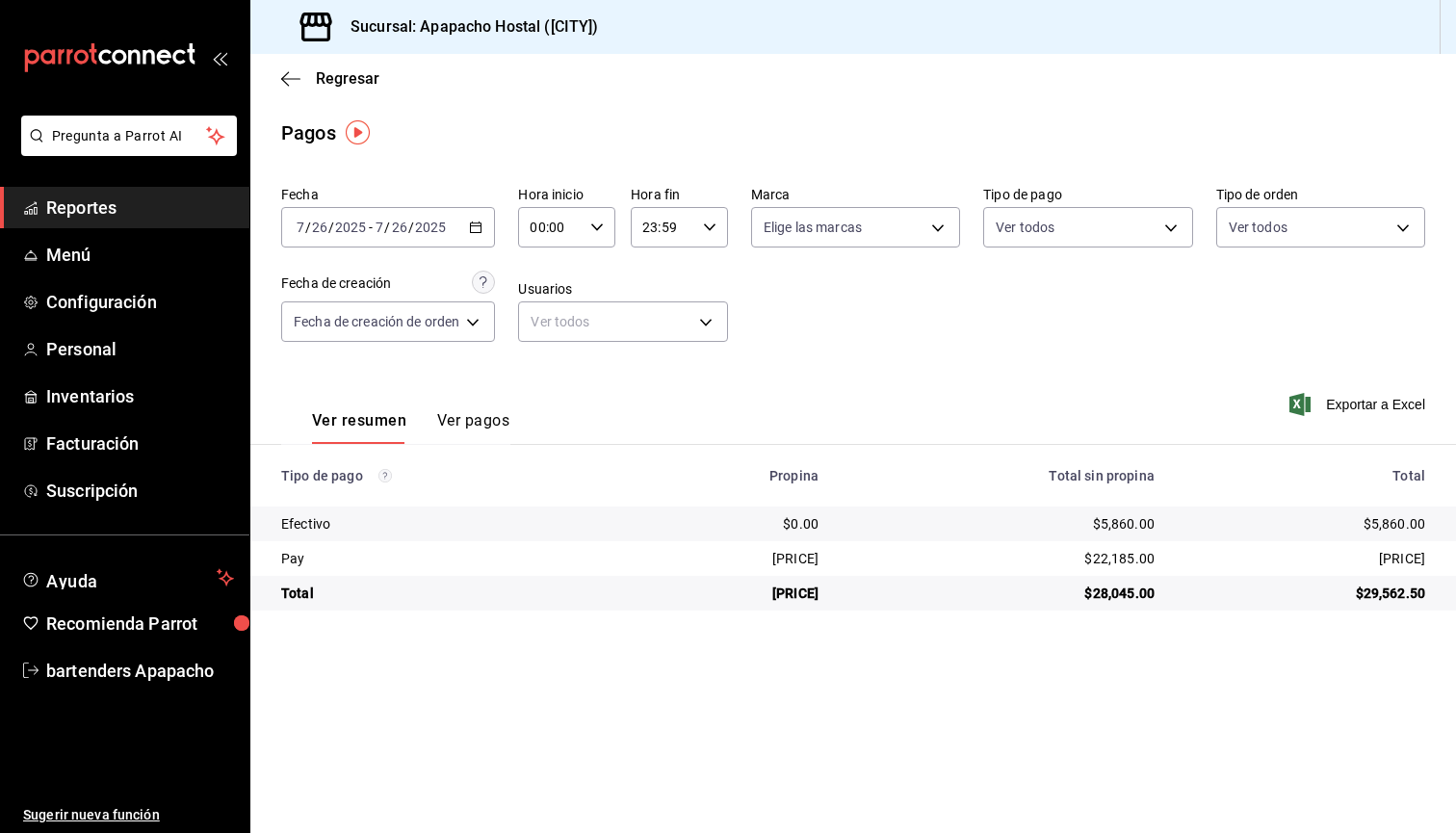 scroll, scrollTop: 0, scrollLeft: 0, axis: both 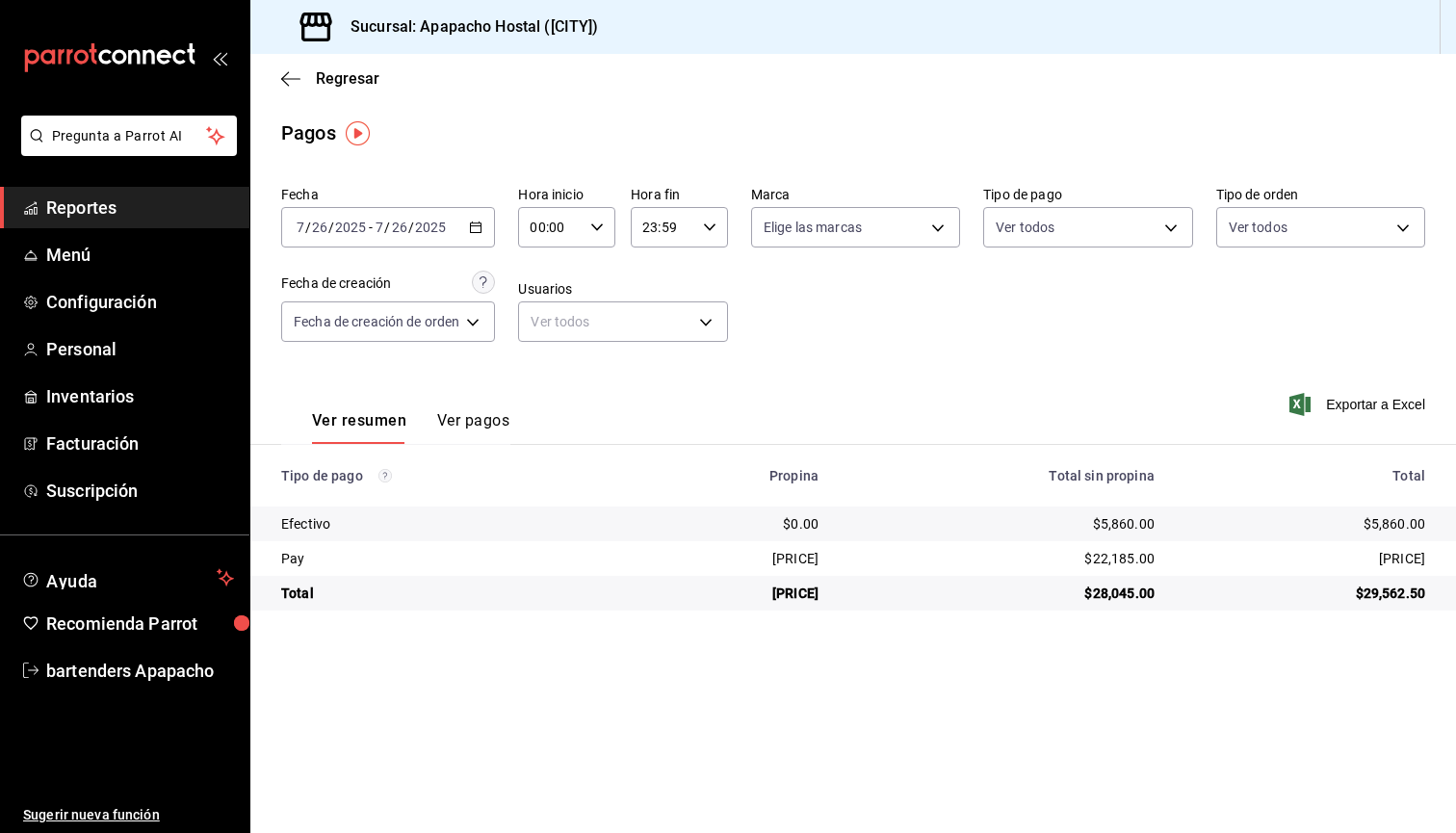 click 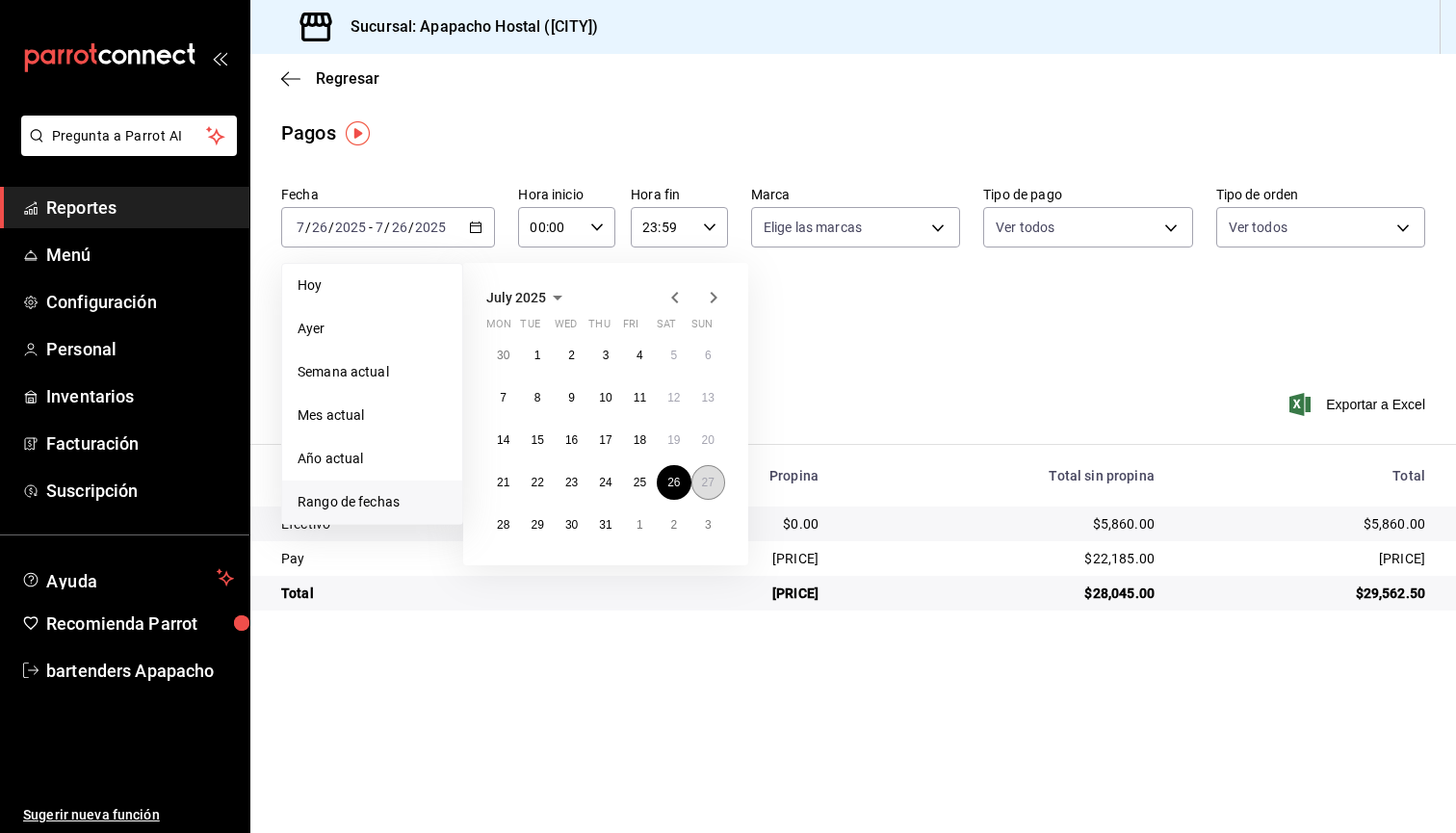 click on "27" at bounding box center (708, 482) 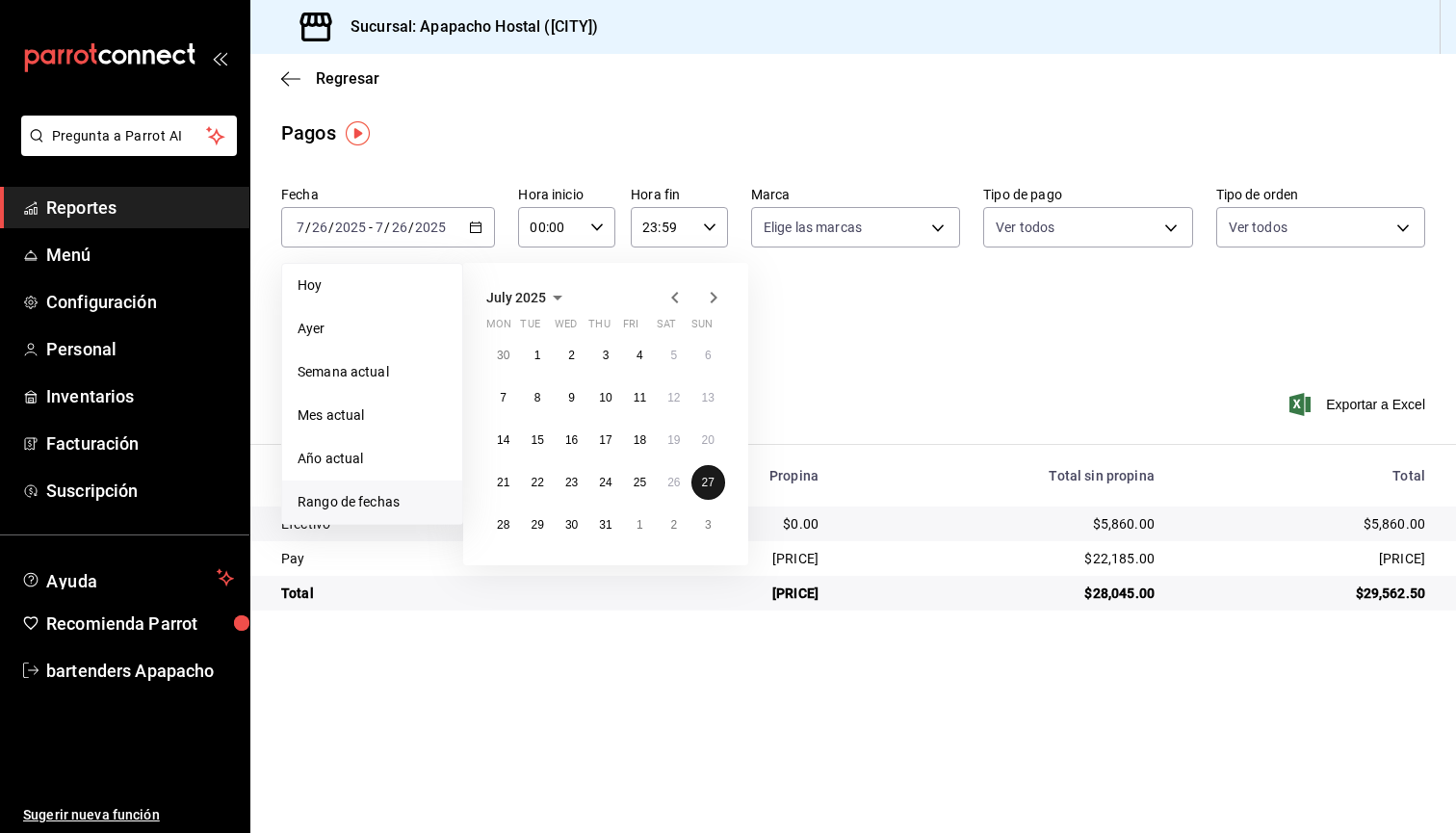 click on "27" at bounding box center [708, 482] 